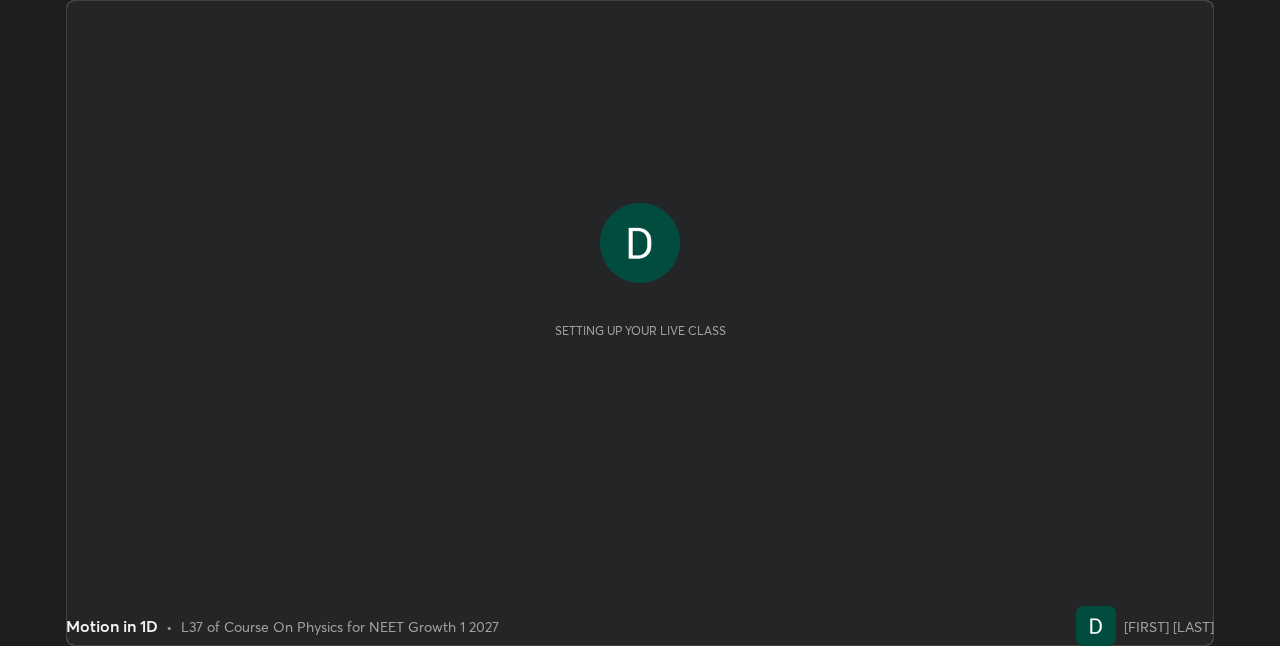 scroll, scrollTop: 0, scrollLeft: 0, axis: both 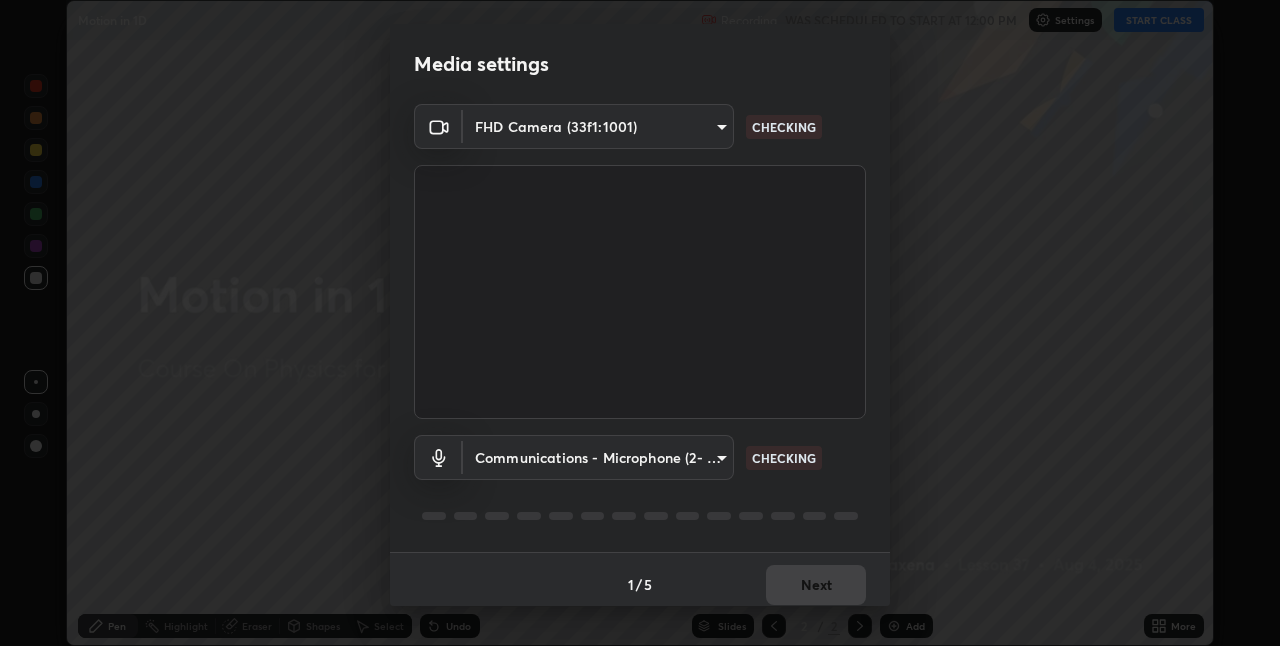 type on "840e11469ea8391c5546a2eb034fee047bf5a6e8f5ca929c95419818dc4a0e04" 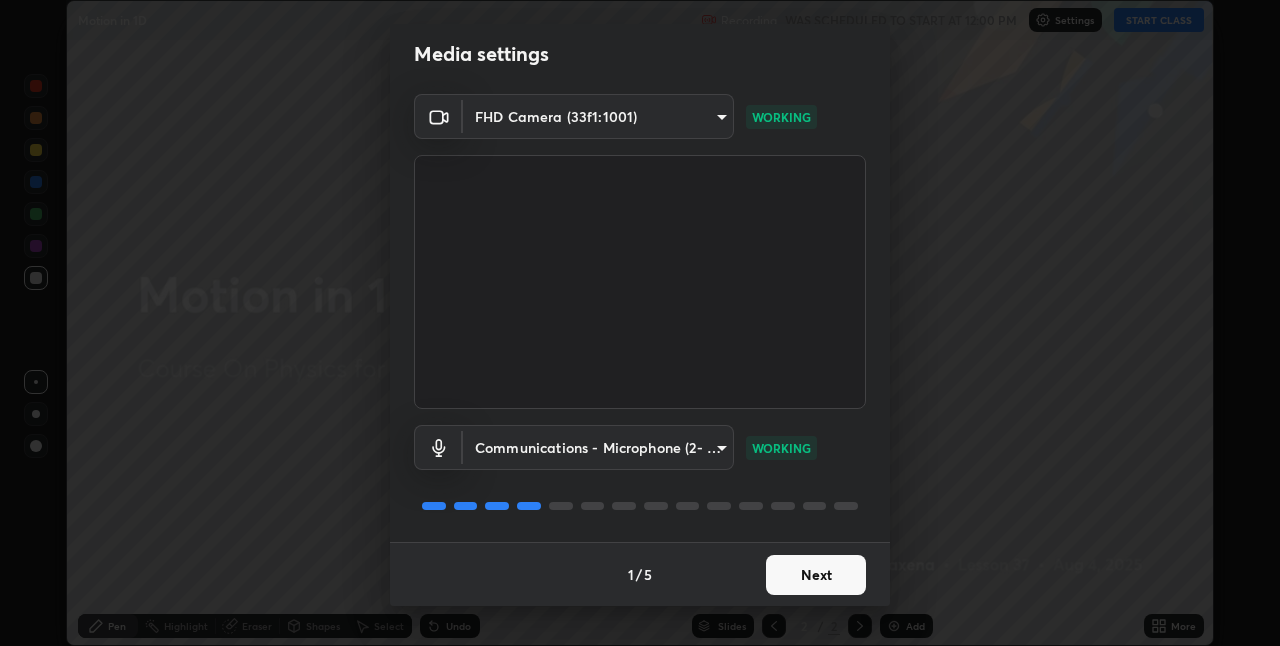 click on "Next" at bounding box center (816, 575) 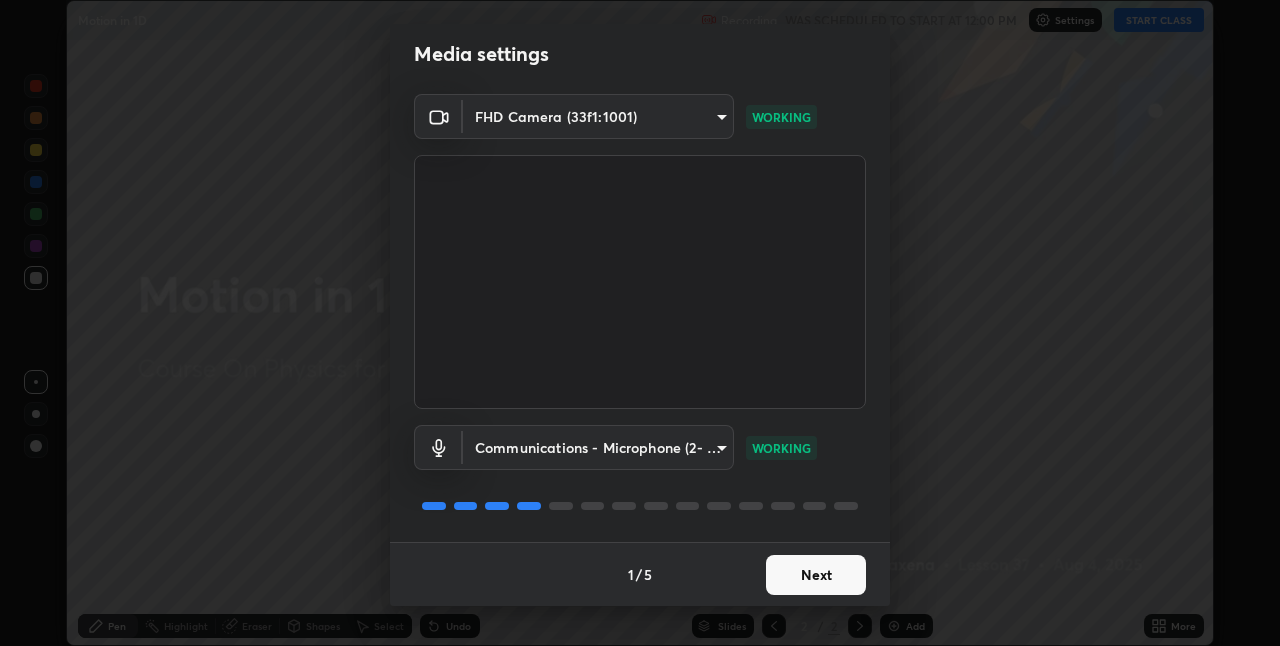 scroll, scrollTop: 0, scrollLeft: 0, axis: both 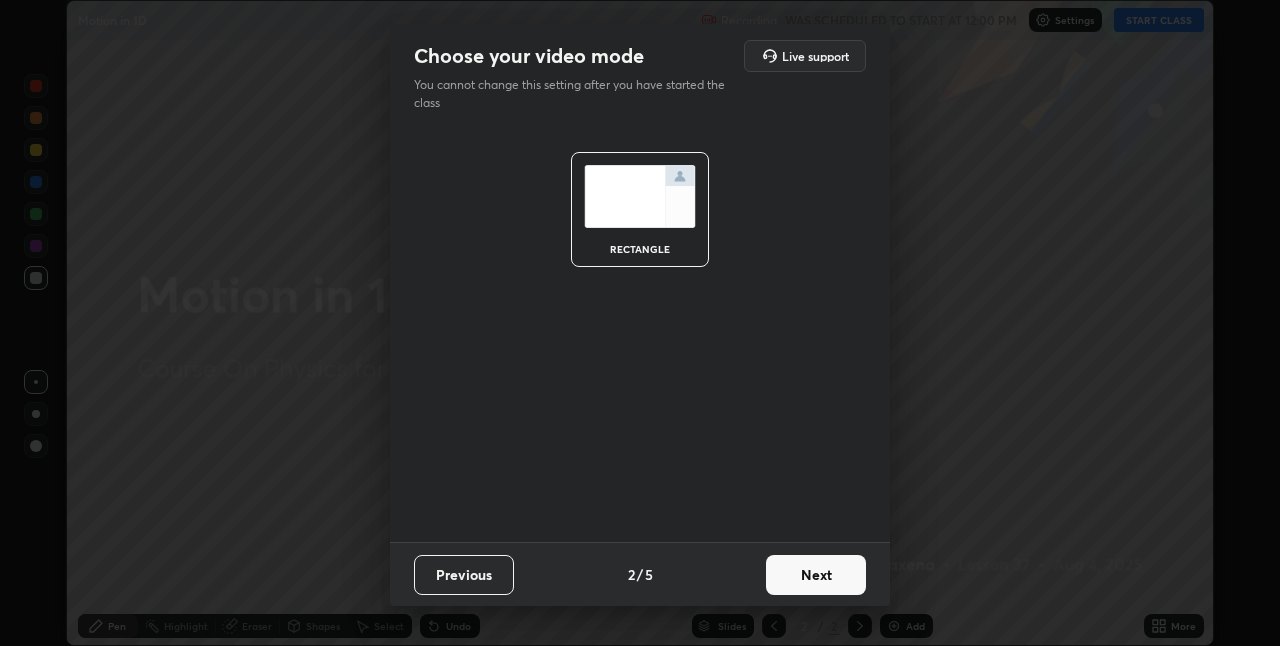 click on "Next" at bounding box center [816, 575] 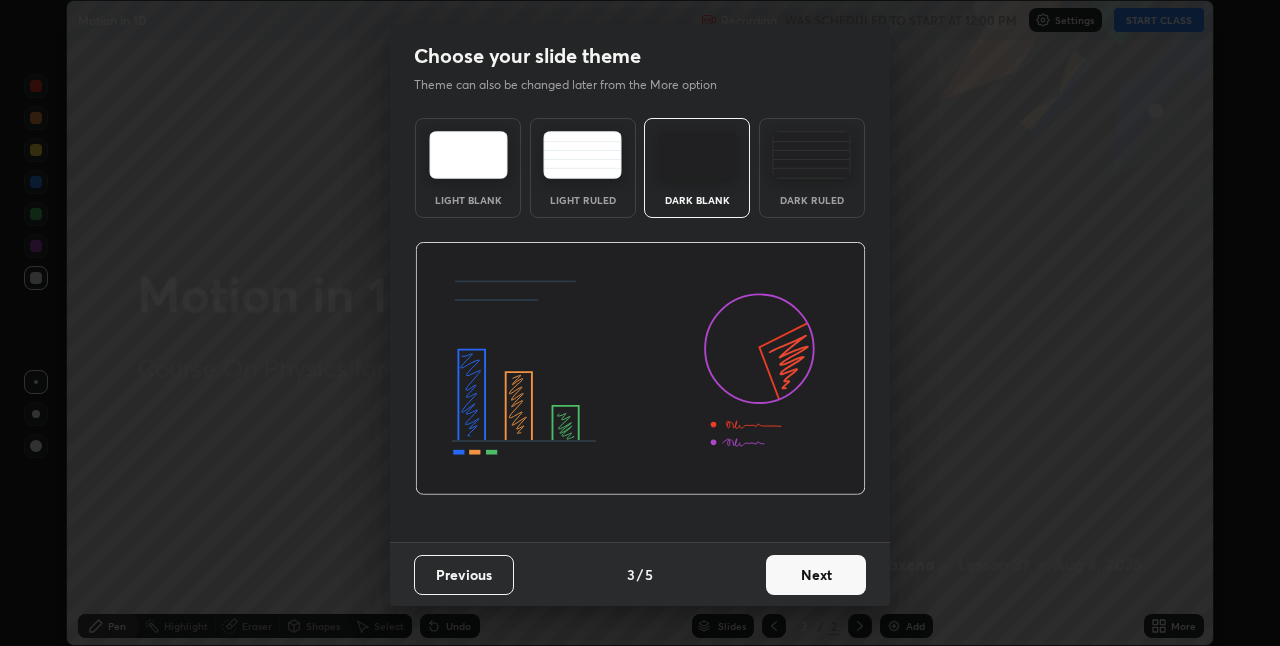 click on "Next" at bounding box center [816, 575] 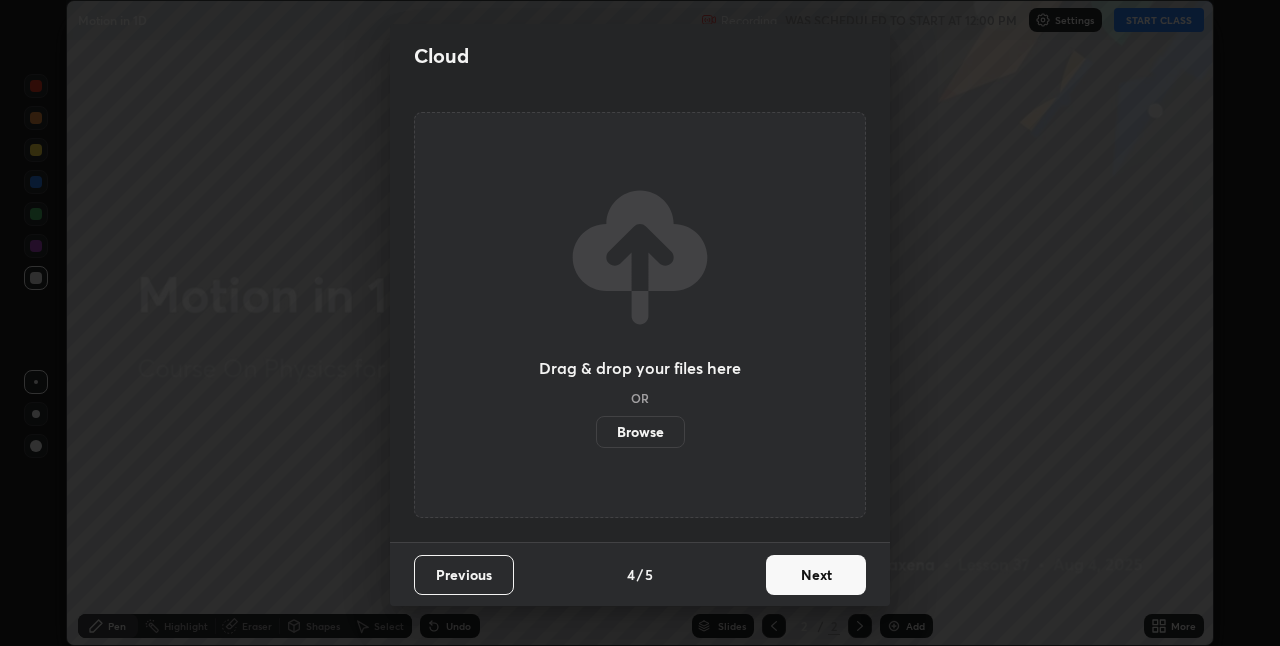 click on "Next" at bounding box center [816, 575] 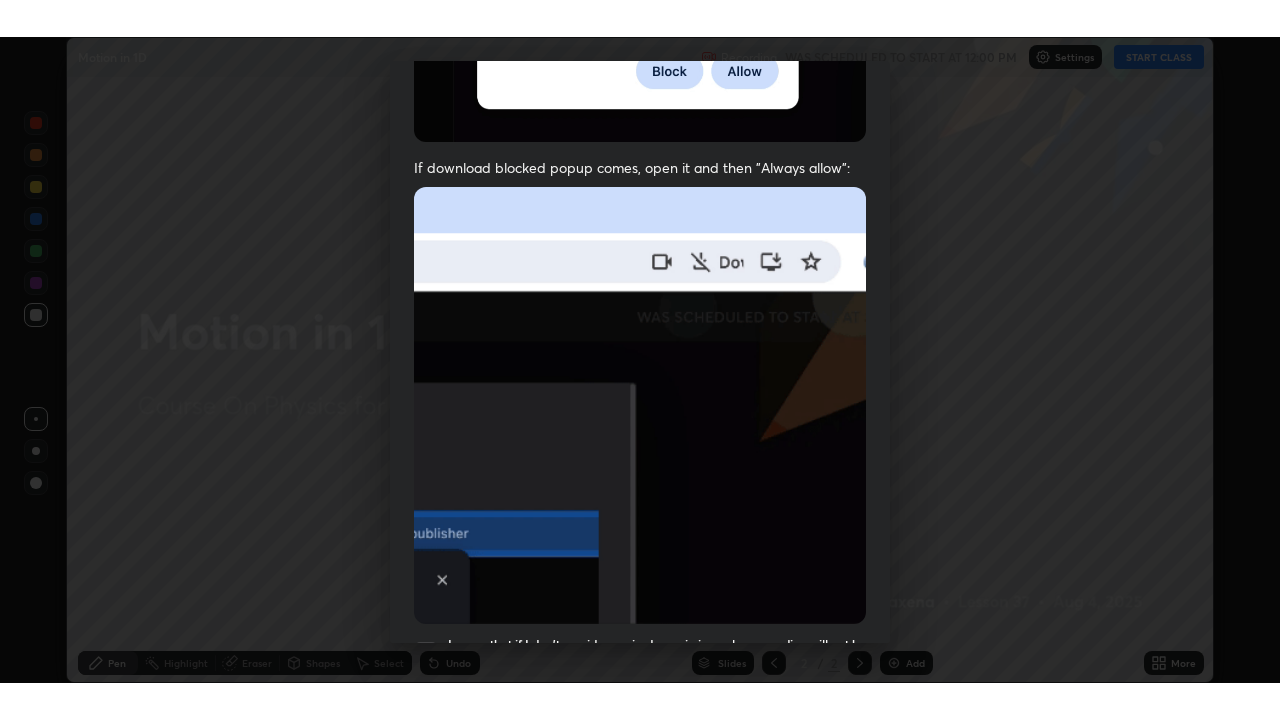 scroll, scrollTop: 418, scrollLeft: 0, axis: vertical 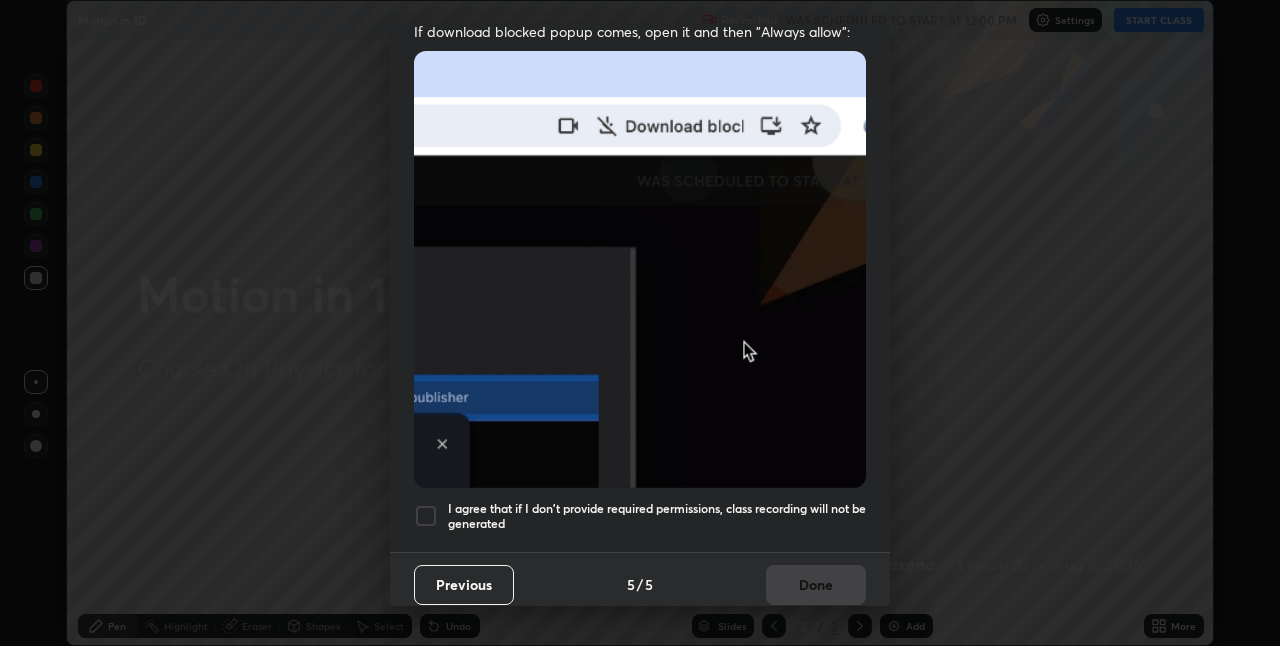 click at bounding box center (426, 516) 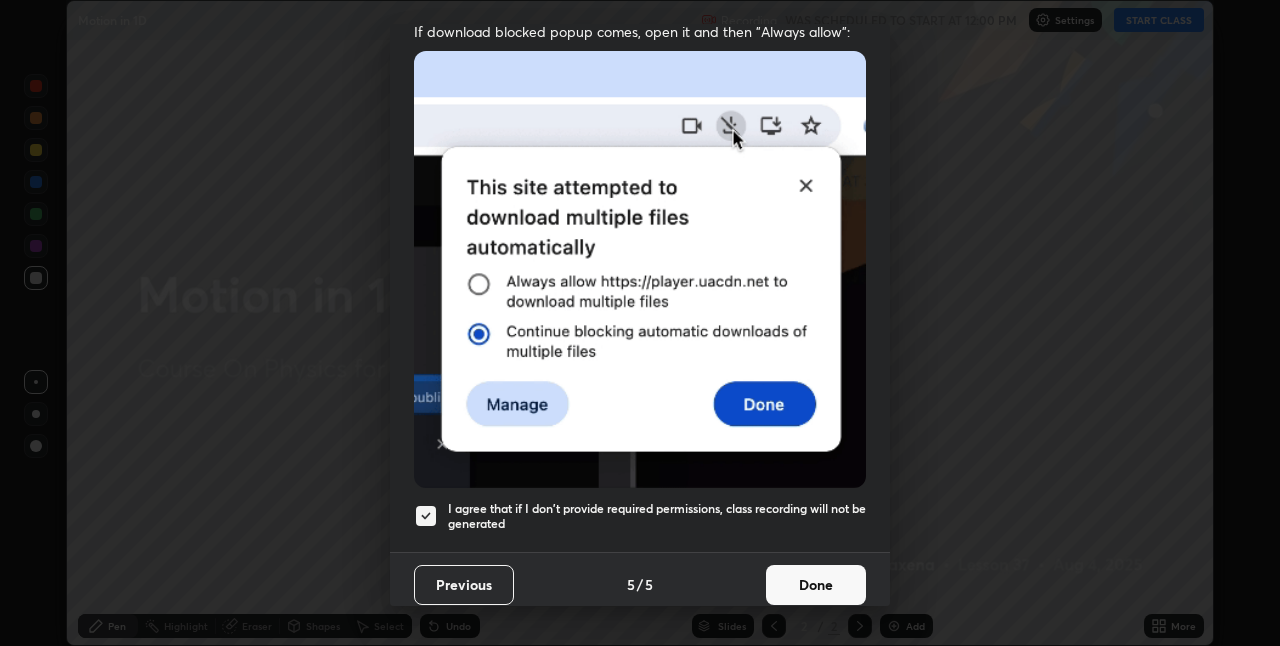 click on "Done" at bounding box center [816, 585] 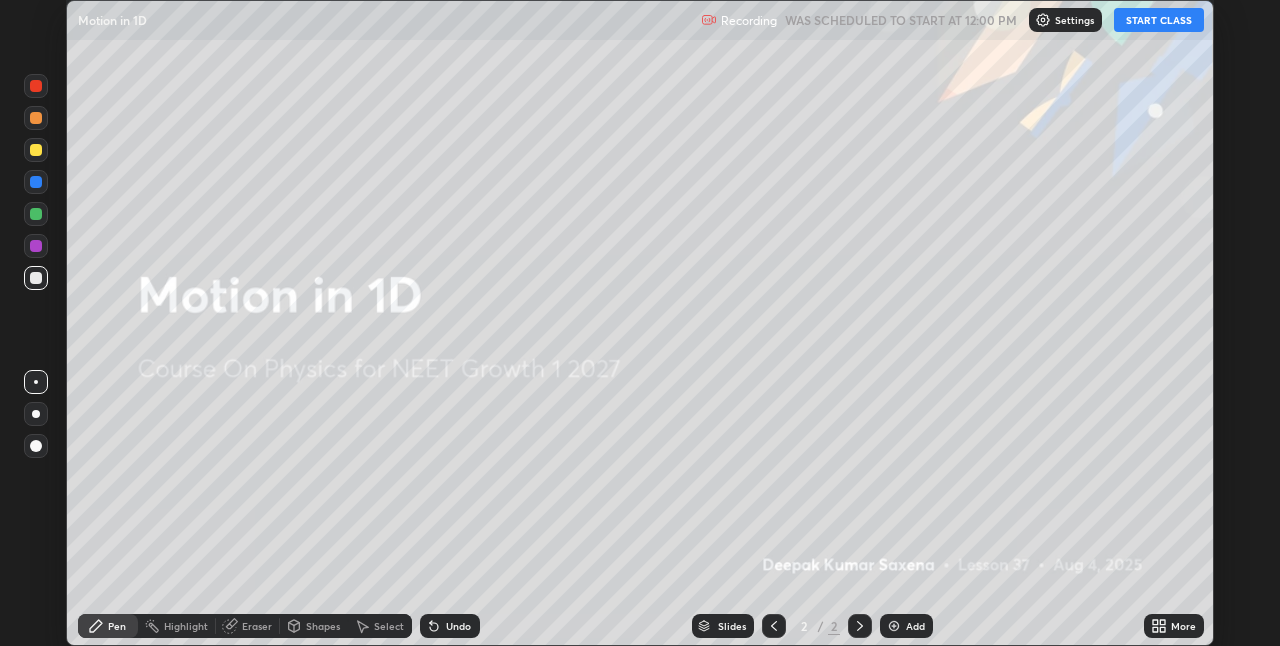 click on "START CLASS" at bounding box center [1159, 20] 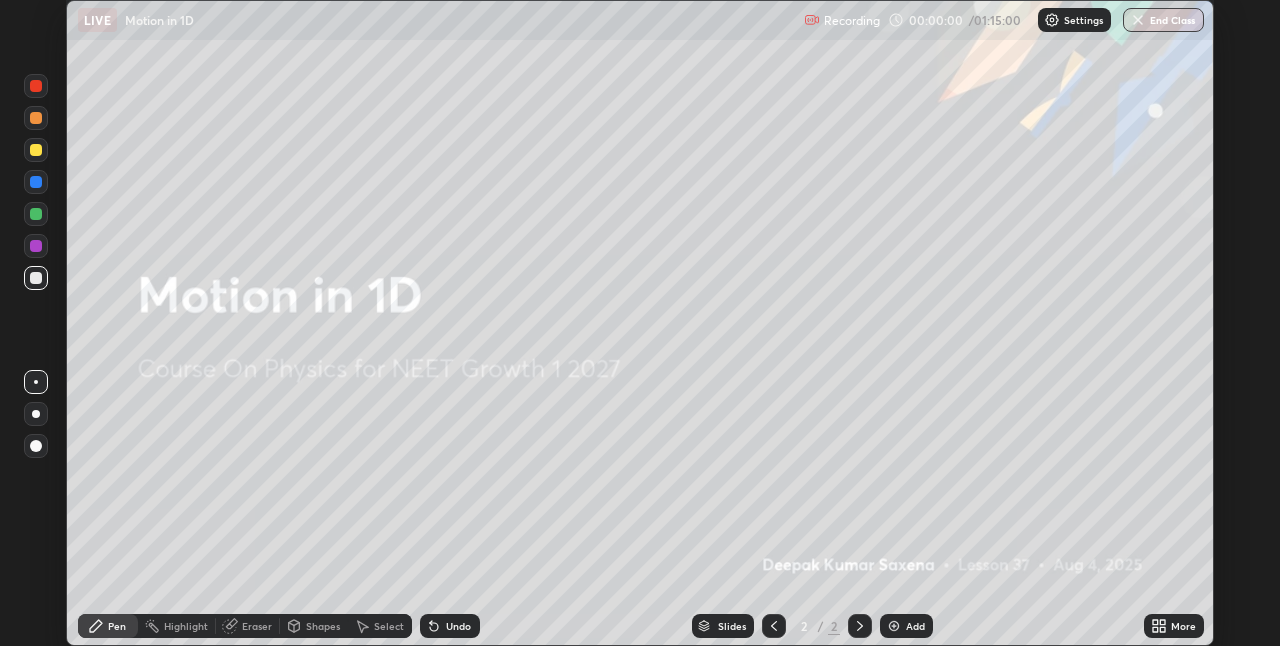 click 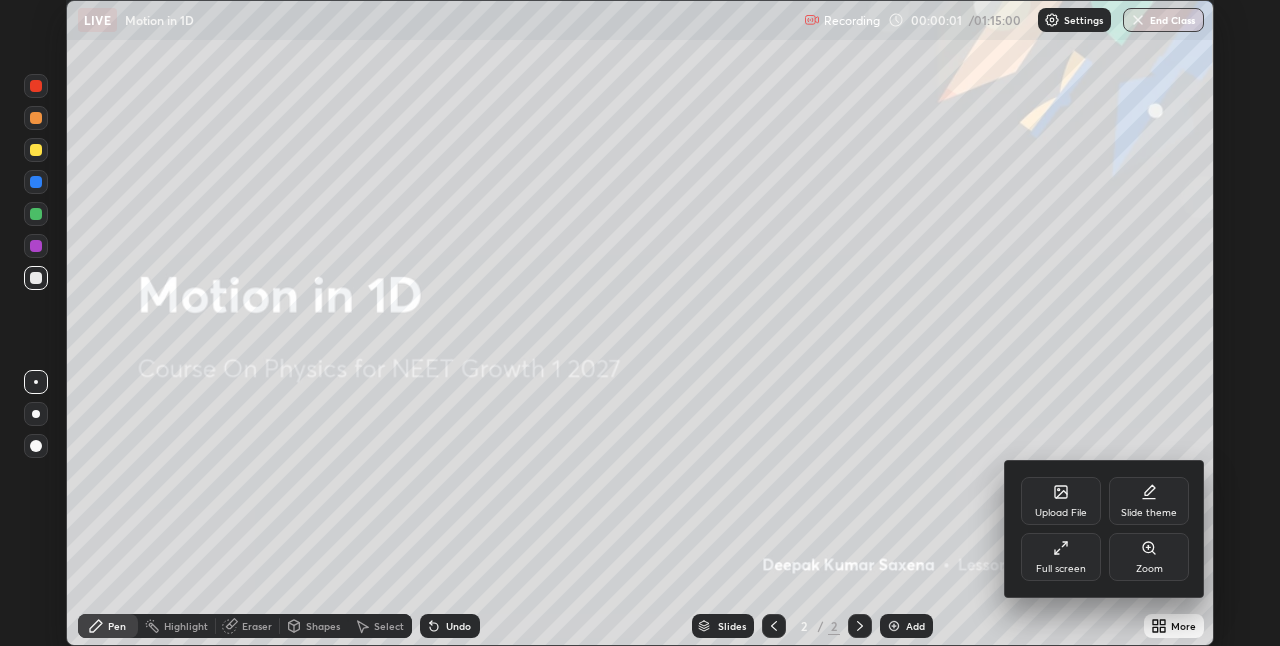 click 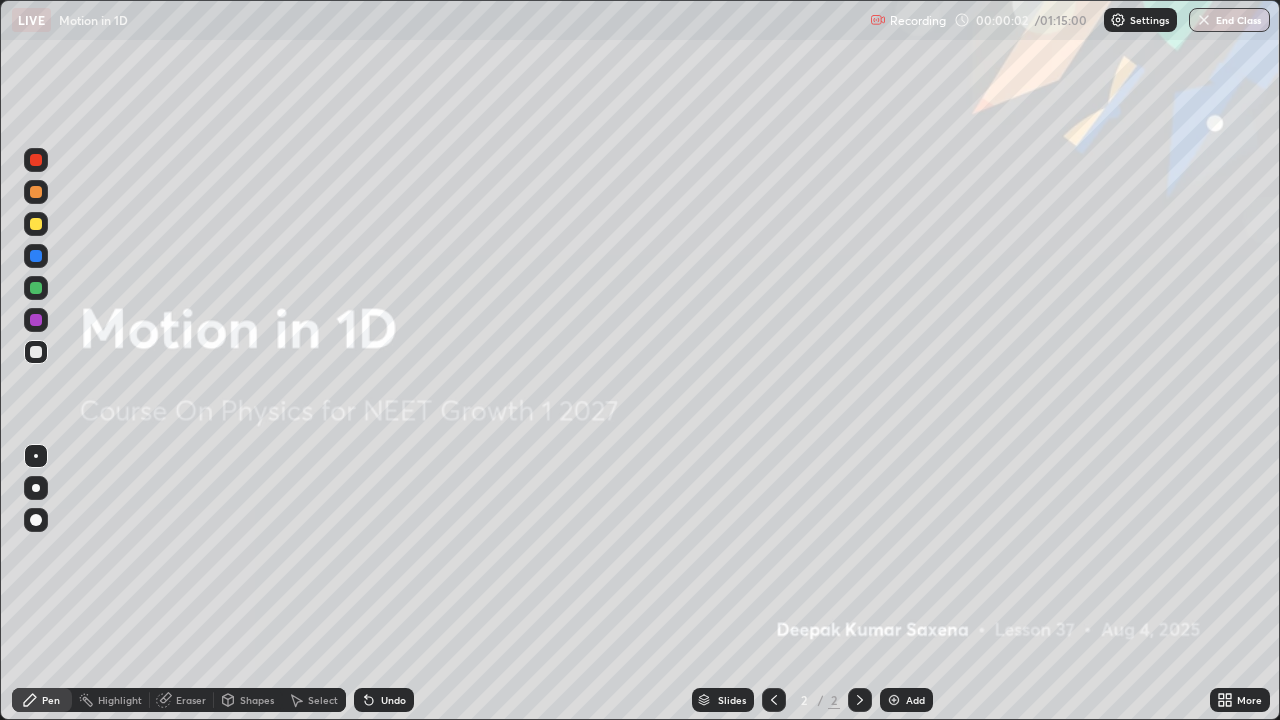 scroll, scrollTop: 99280, scrollLeft: 98720, axis: both 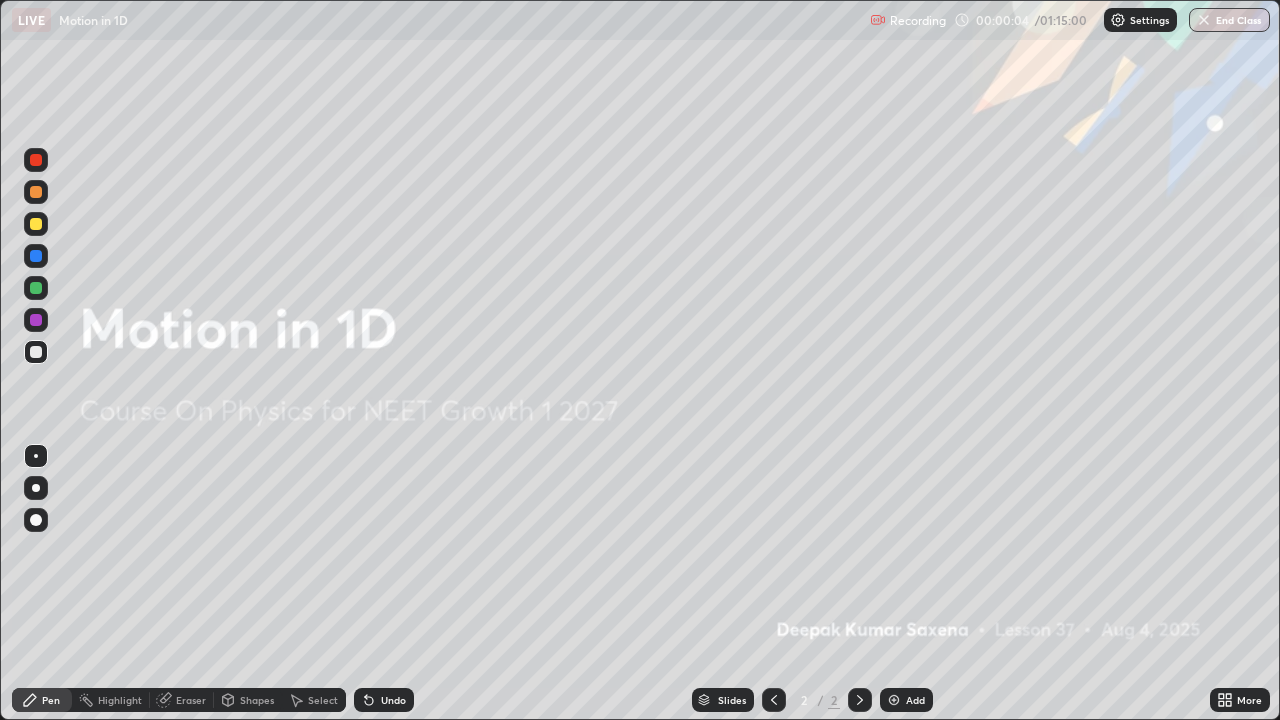 click on "Add" at bounding box center [915, 700] 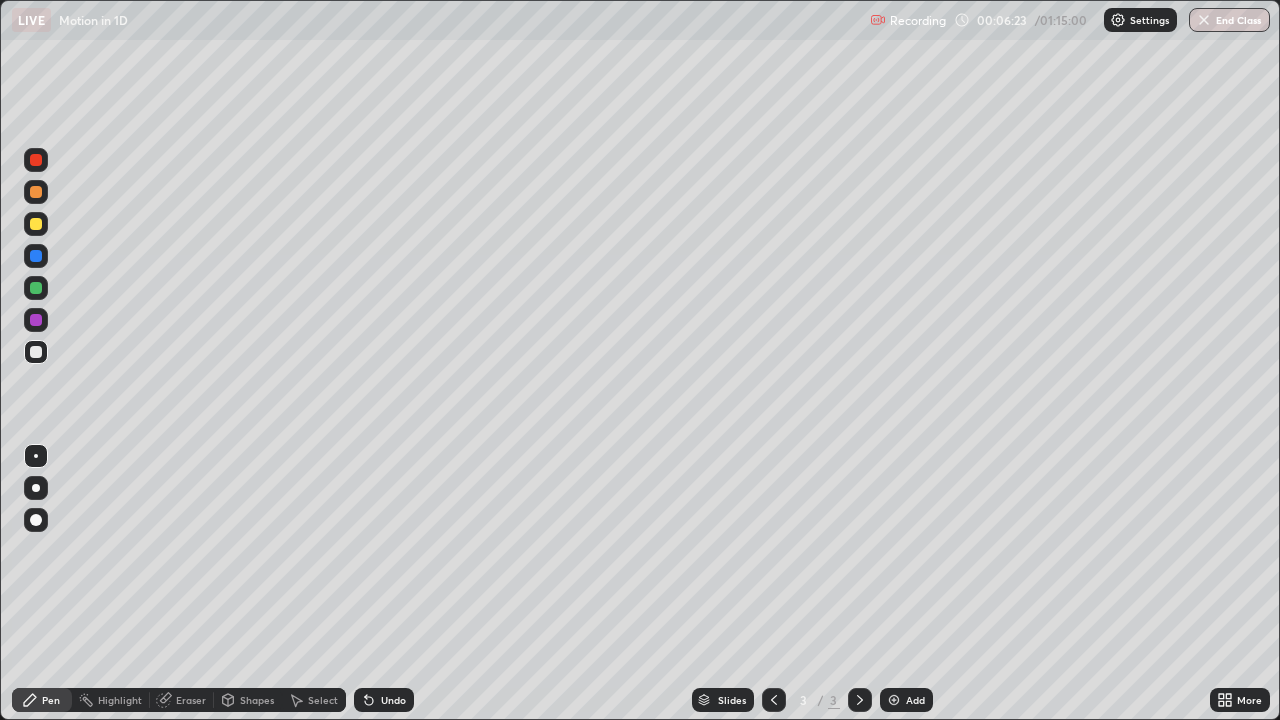 click at bounding box center [36, 224] 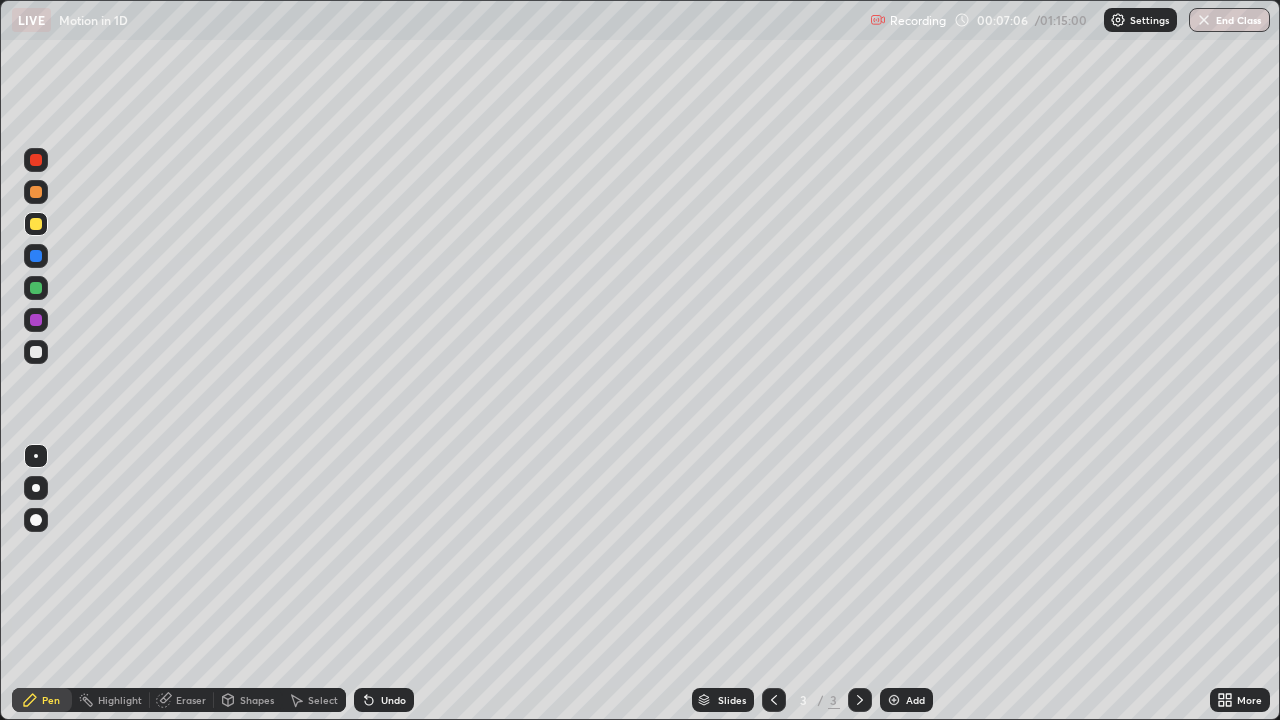 click on "Eraser" at bounding box center [191, 700] 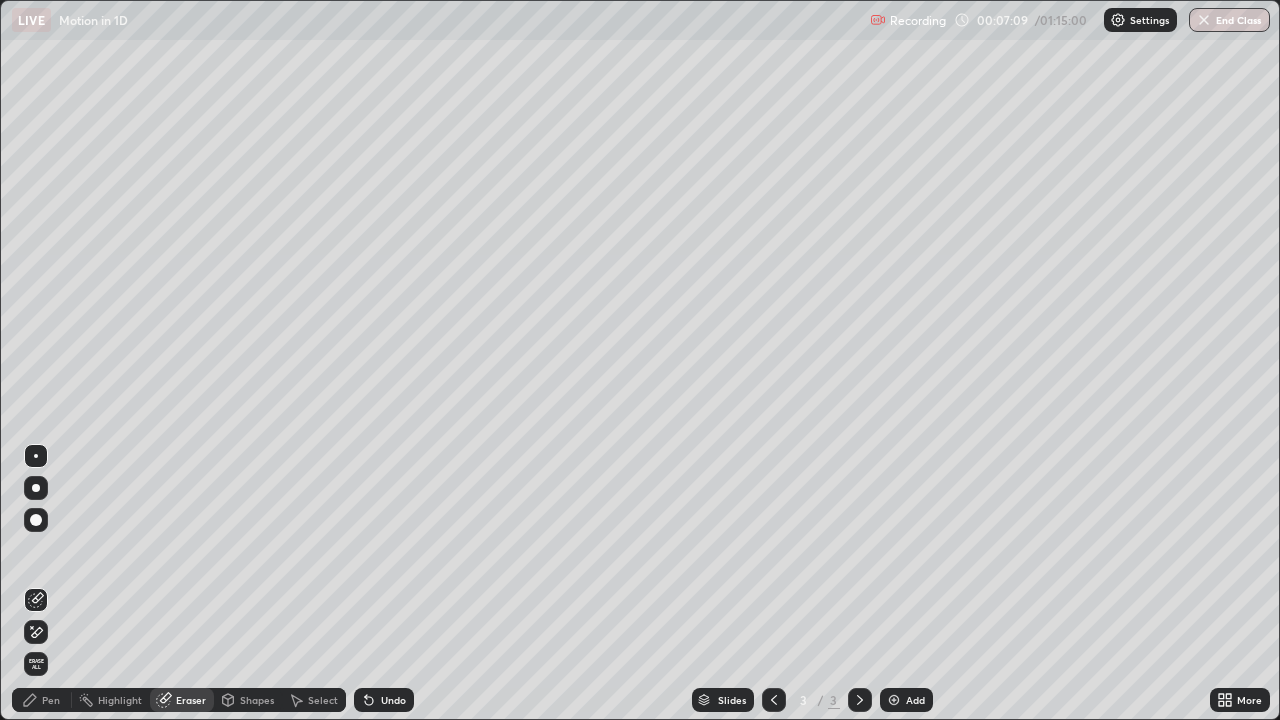 click on "Pen" at bounding box center [51, 700] 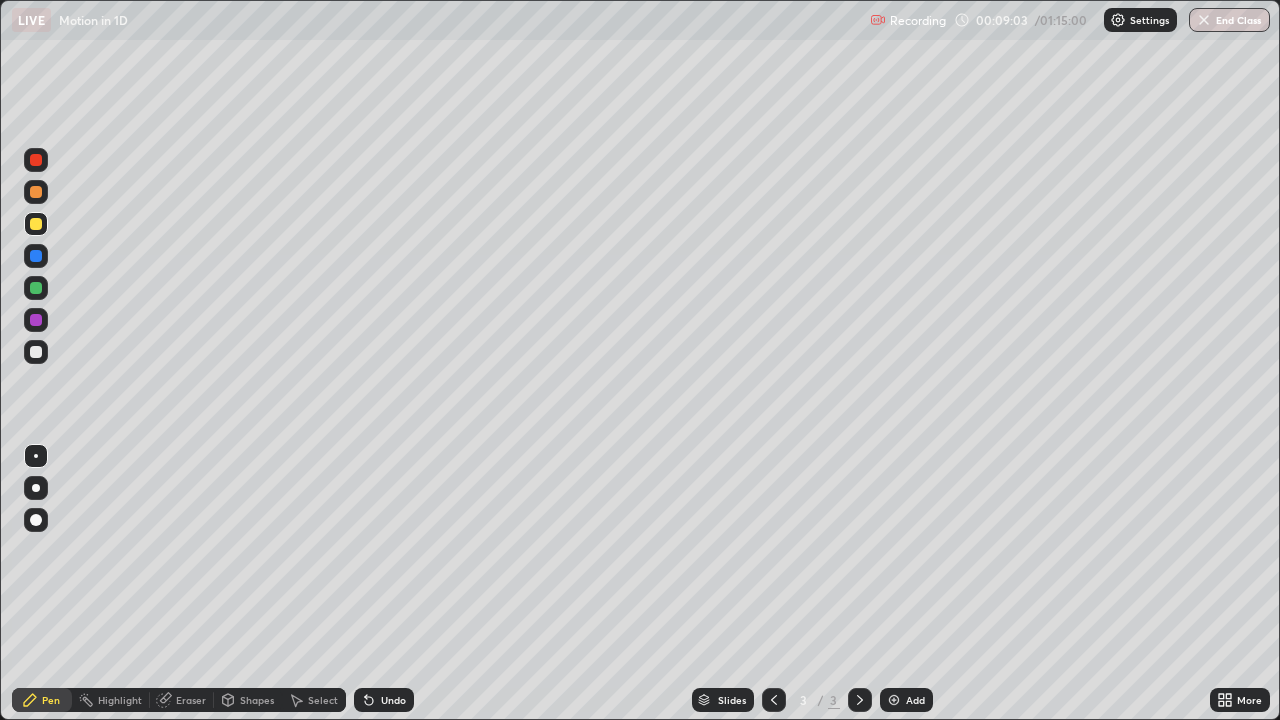 click at bounding box center [36, 352] 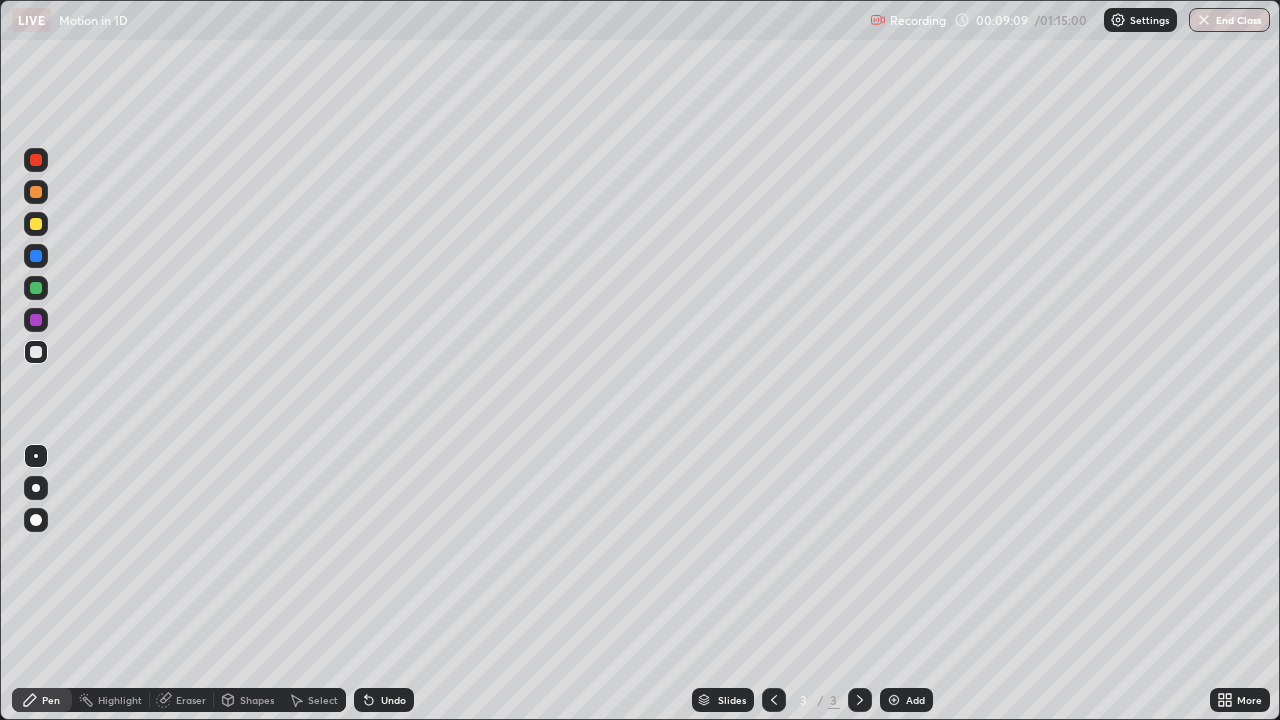 click on "Pen" at bounding box center [51, 700] 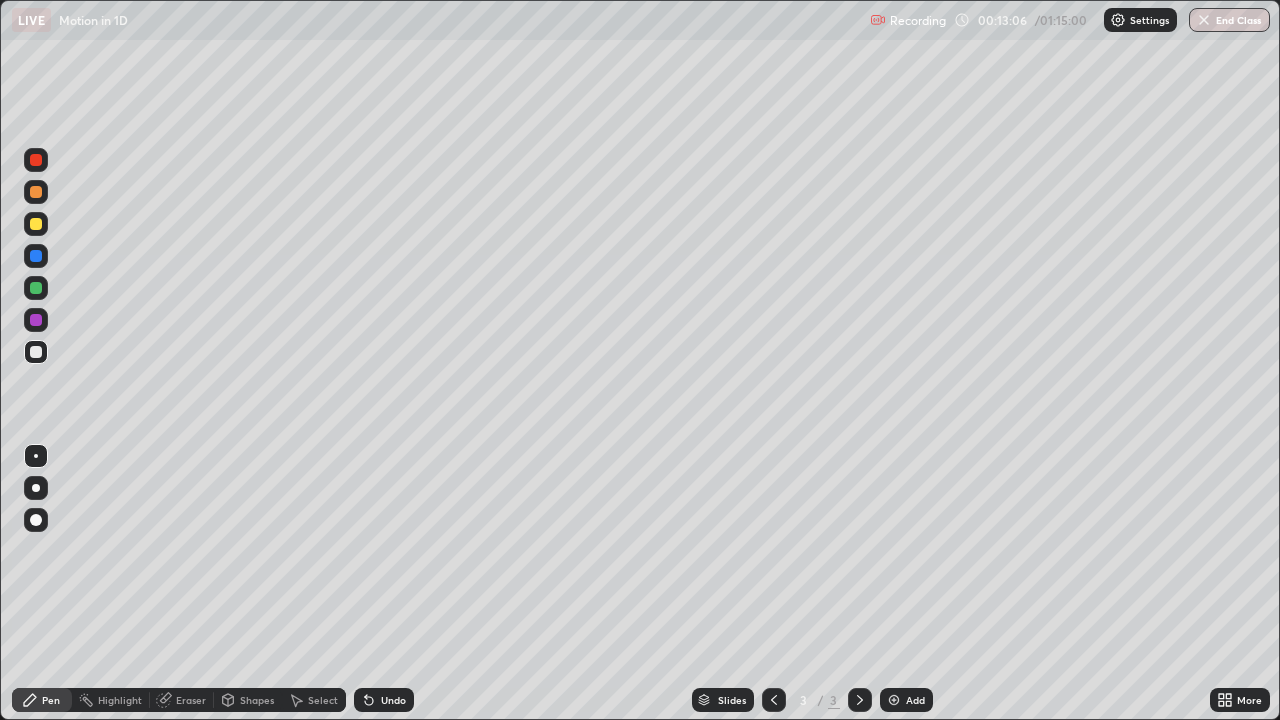 click on "Eraser" at bounding box center [191, 700] 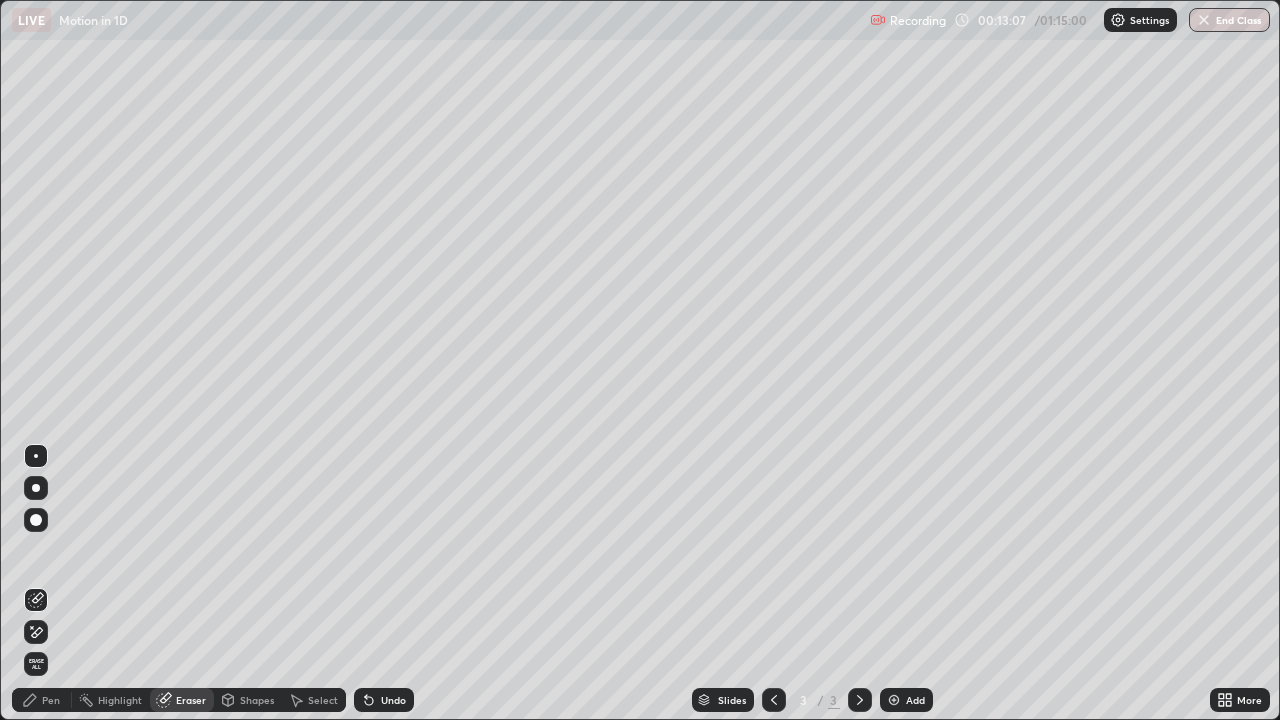 click at bounding box center (36, 456) 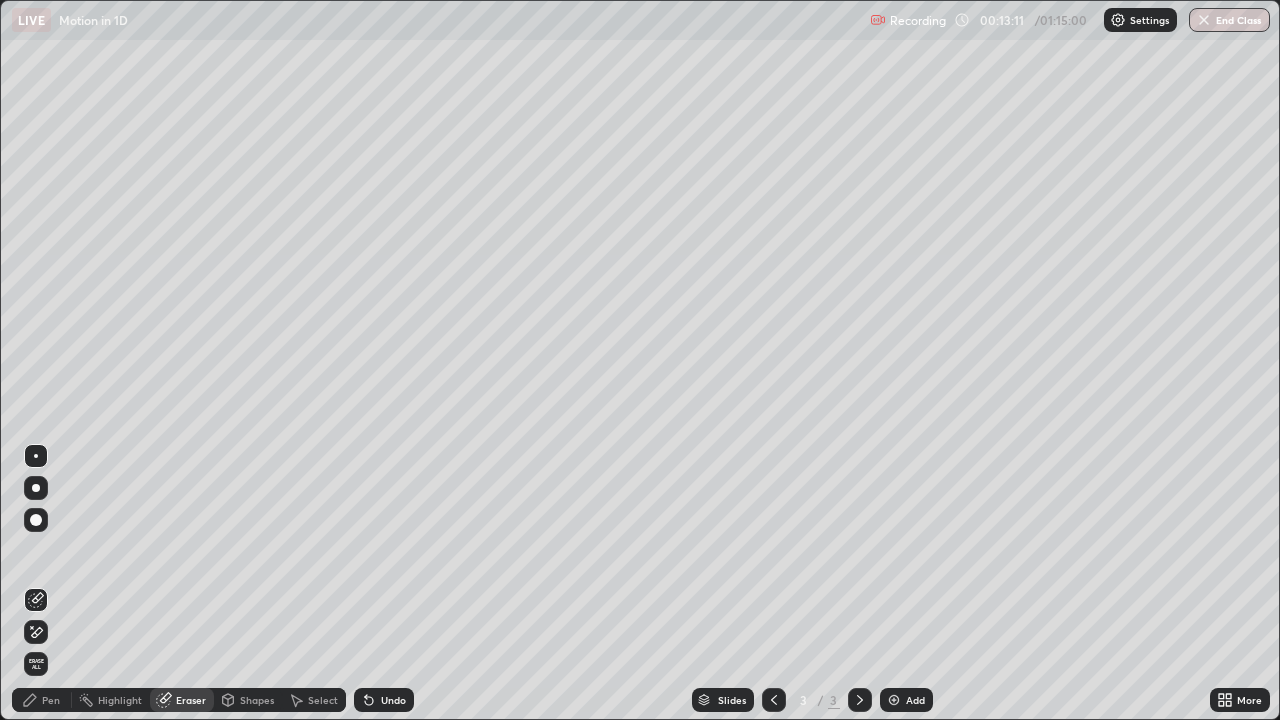 click on "Pen" at bounding box center (51, 700) 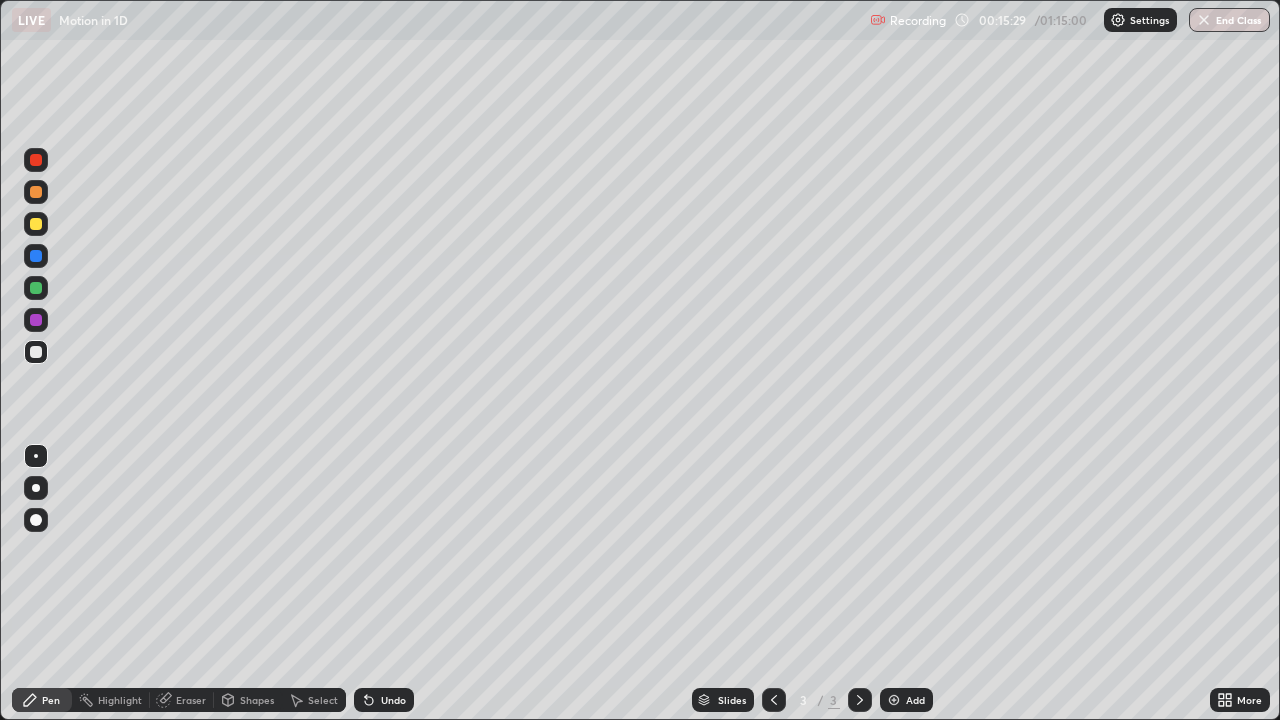 click on "Add" at bounding box center (915, 700) 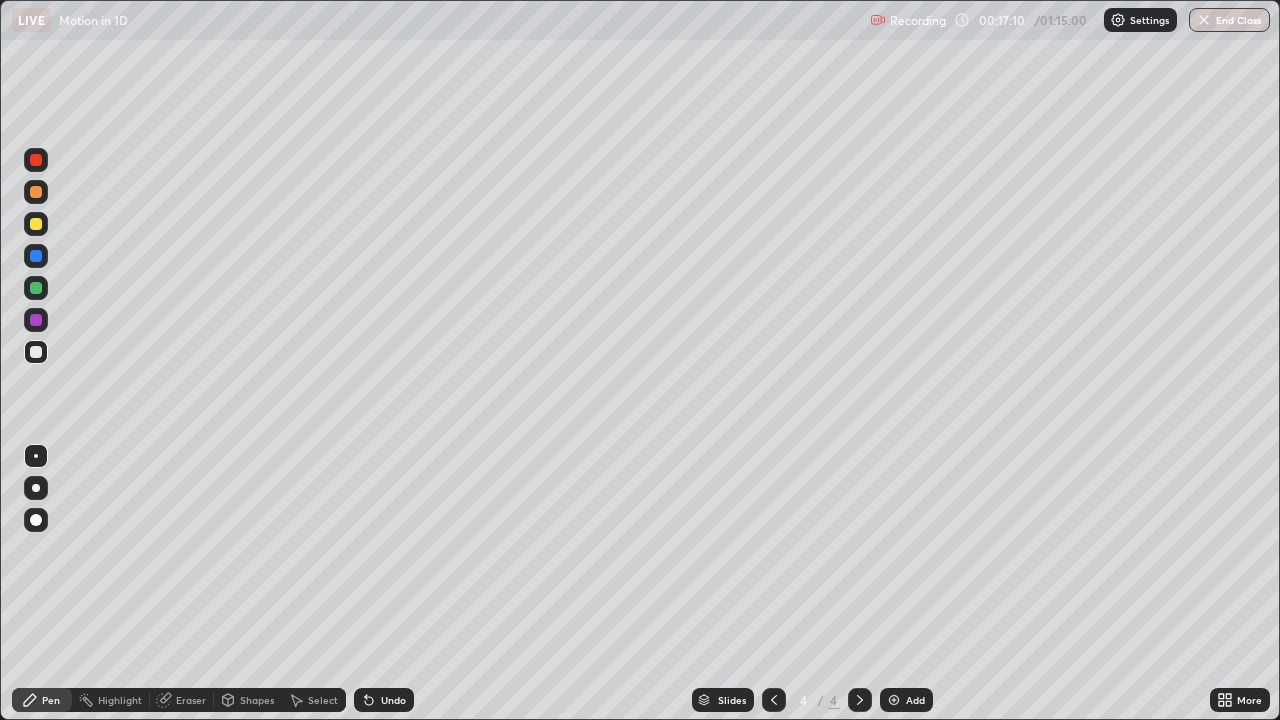 click 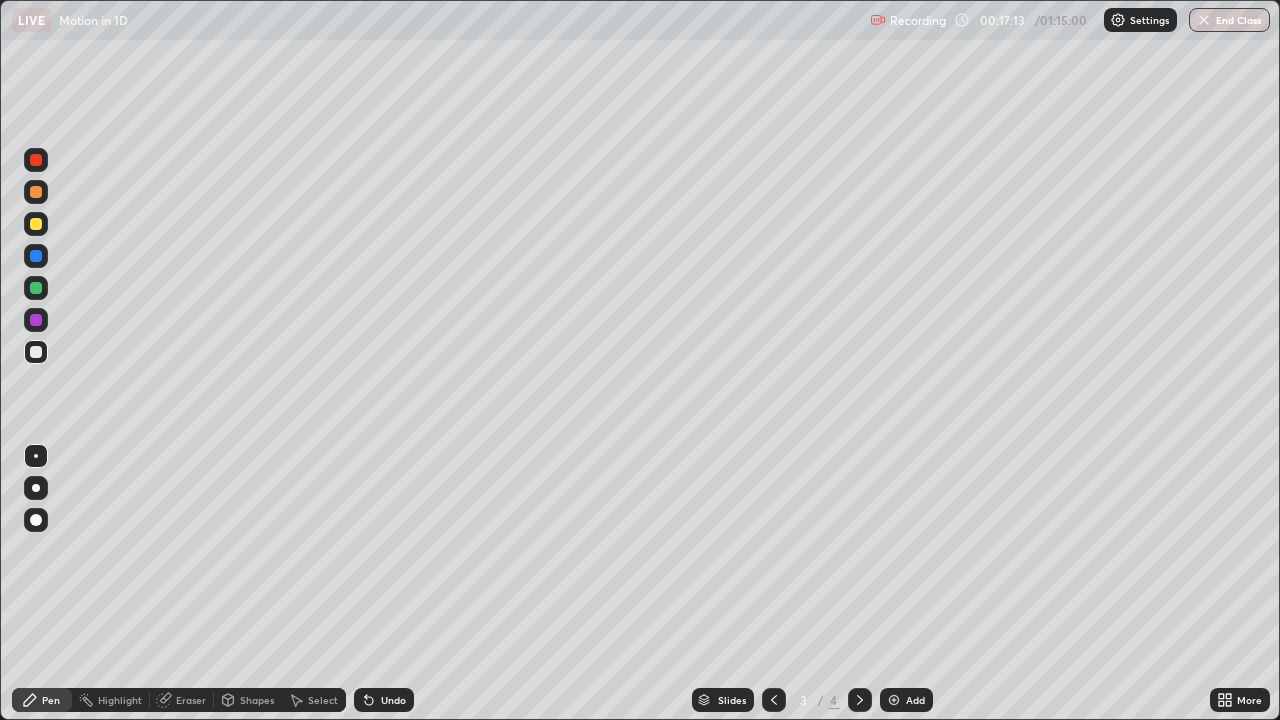 click at bounding box center (36, 352) 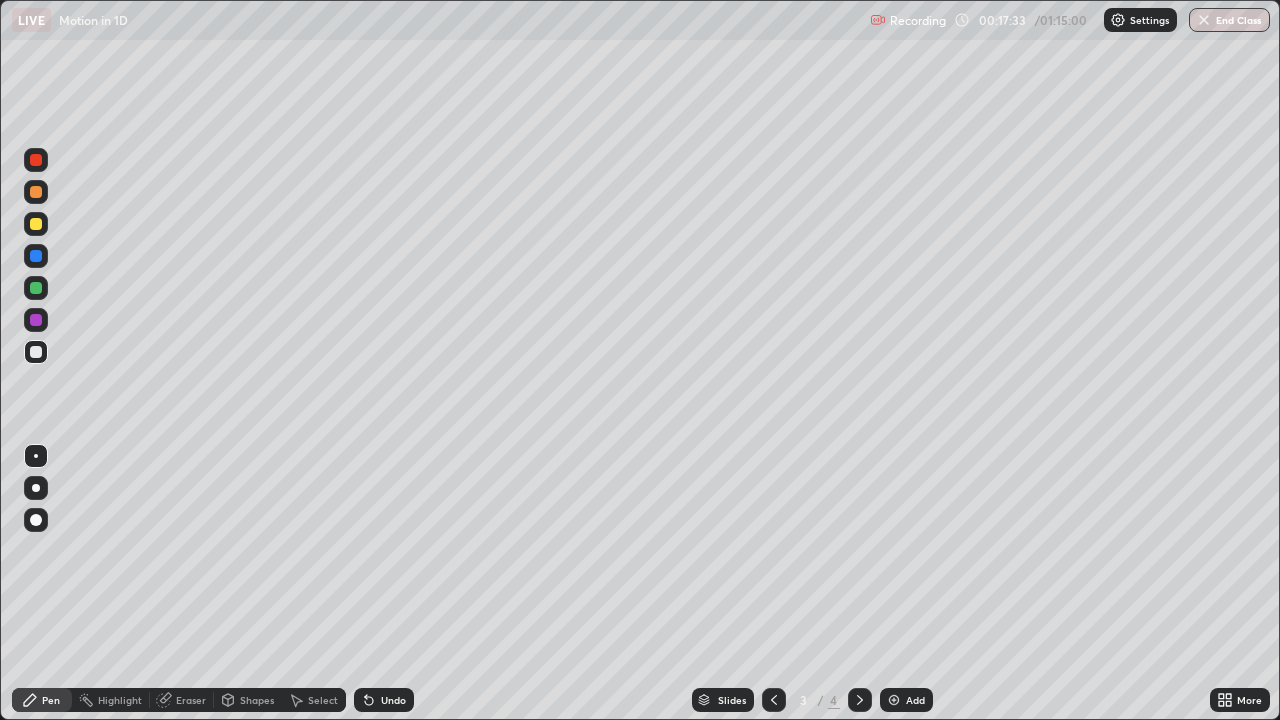 click on "Eraser" at bounding box center [191, 700] 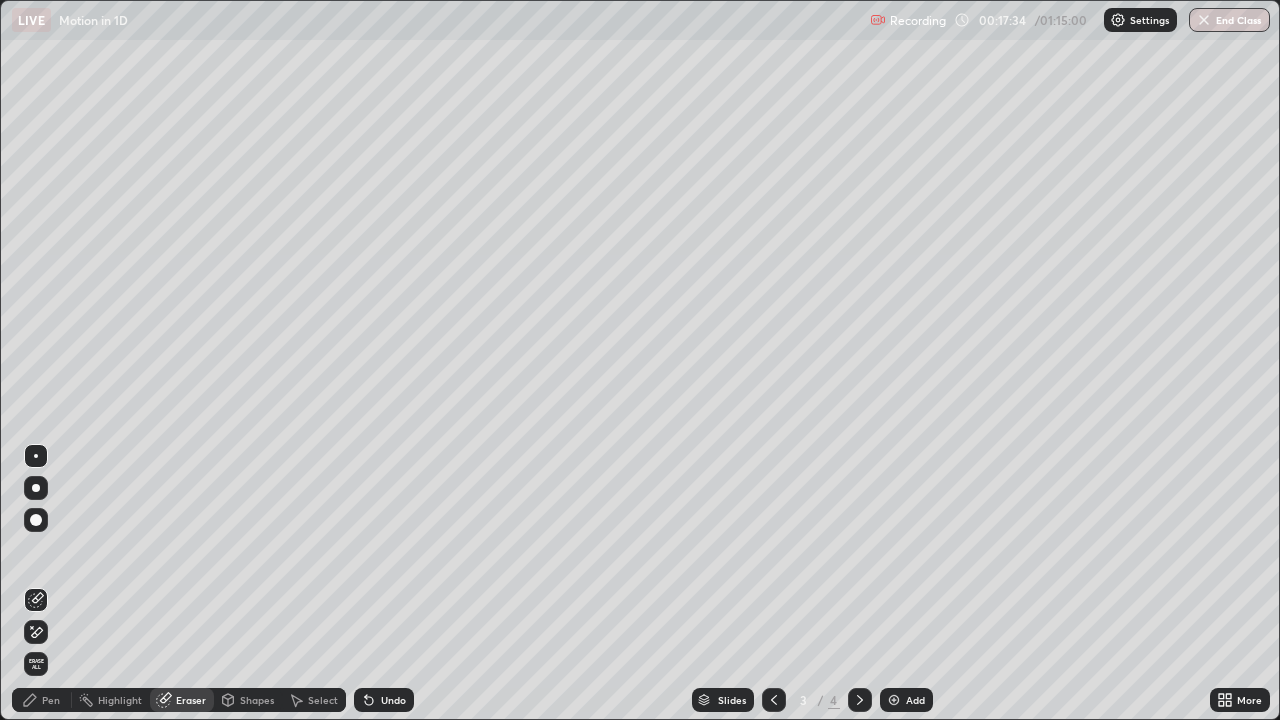 click at bounding box center [36, 520] 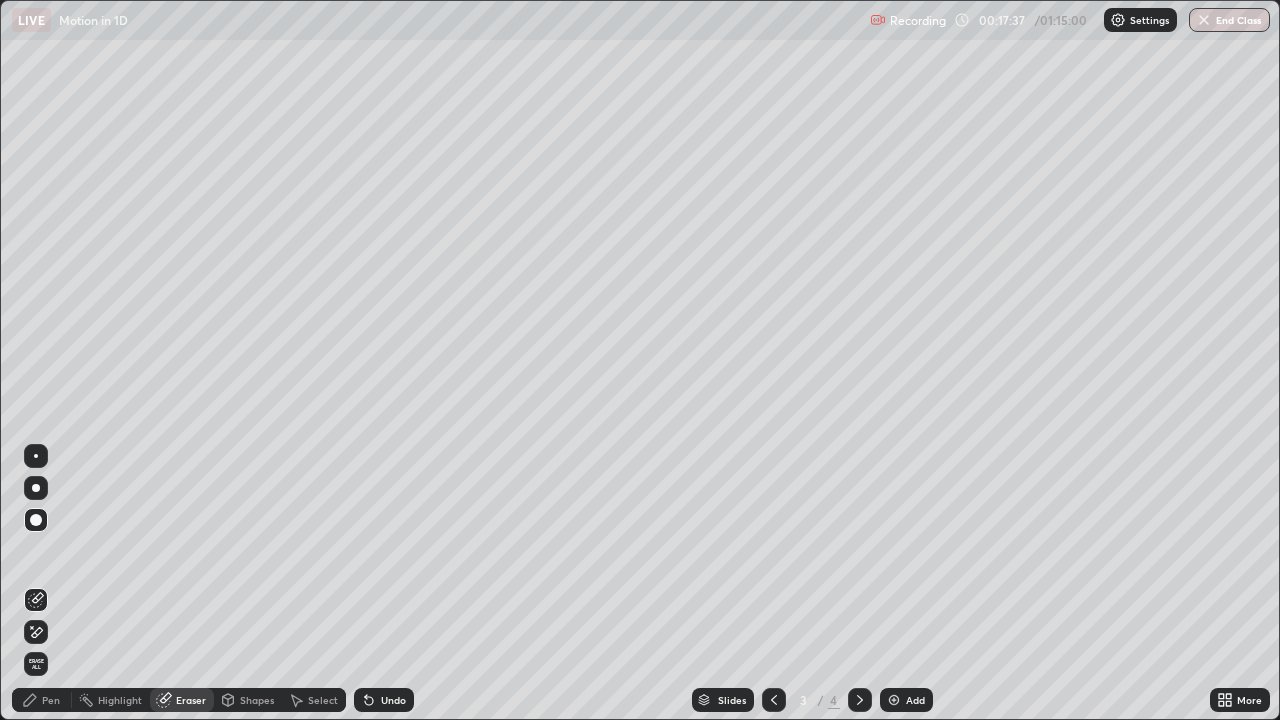 click on "Pen" at bounding box center [42, 700] 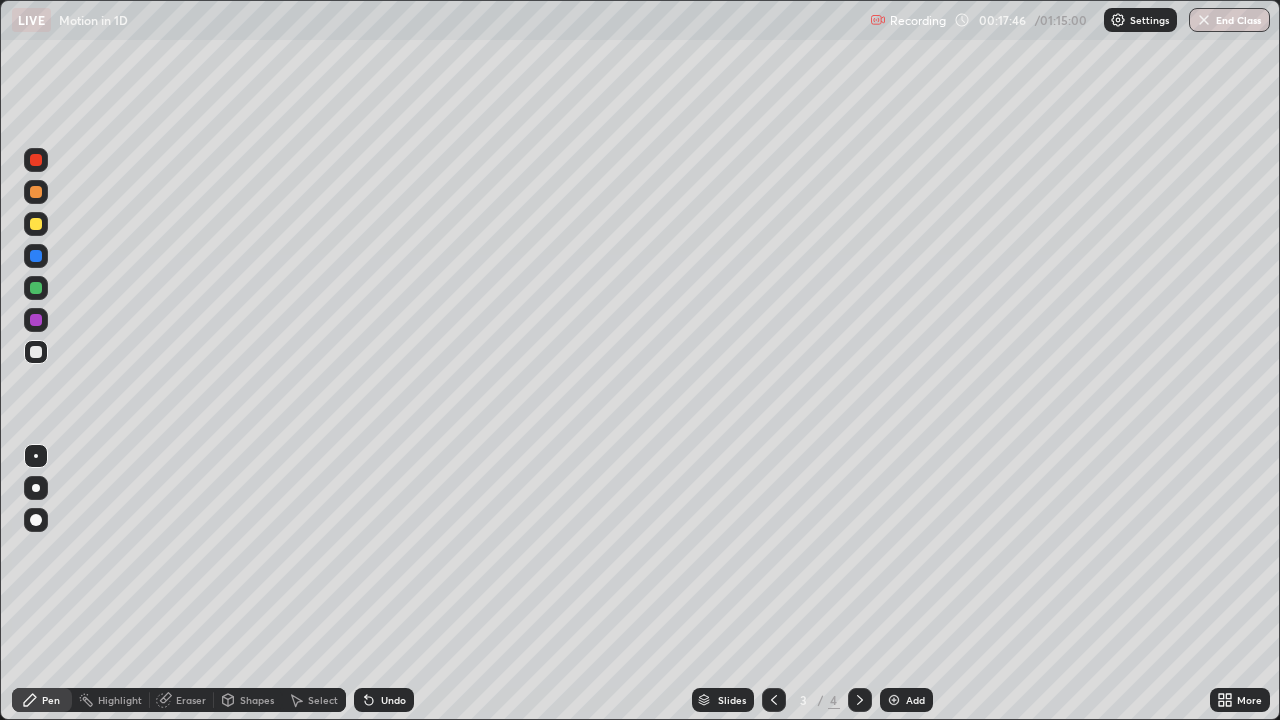 click on "Add" at bounding box center [906, 700] 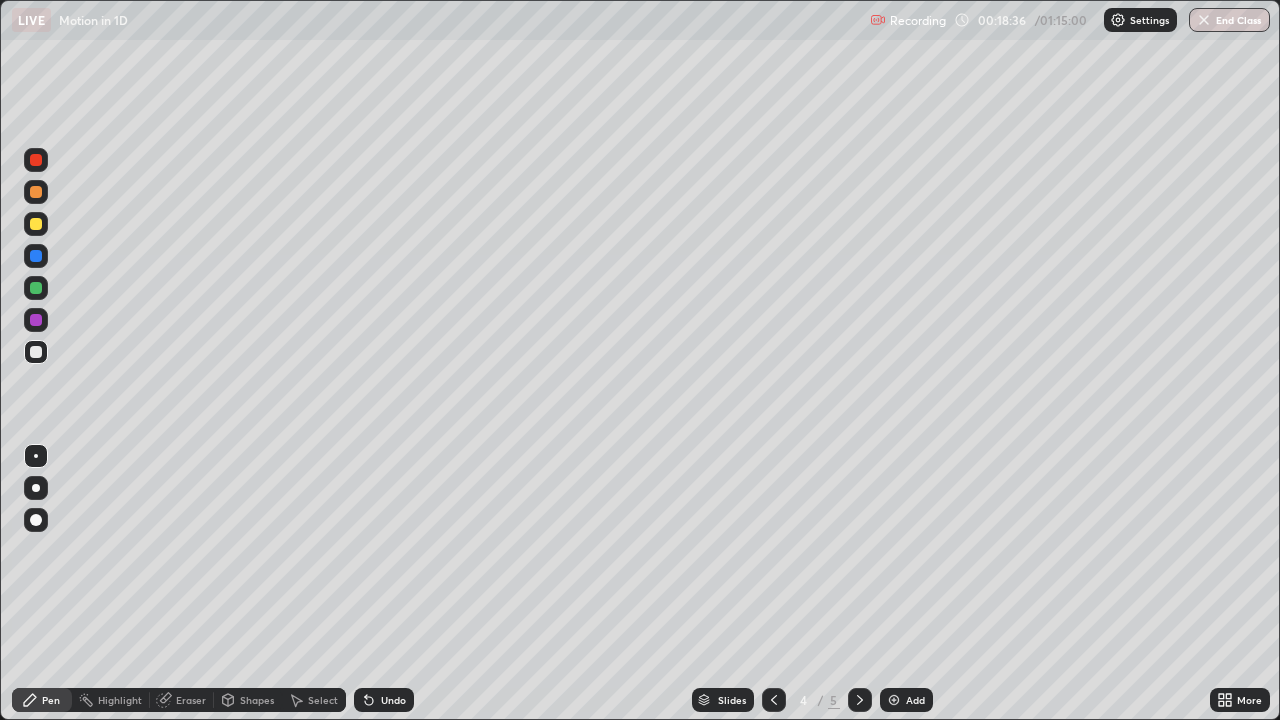 click at bounding box center [36, 256] 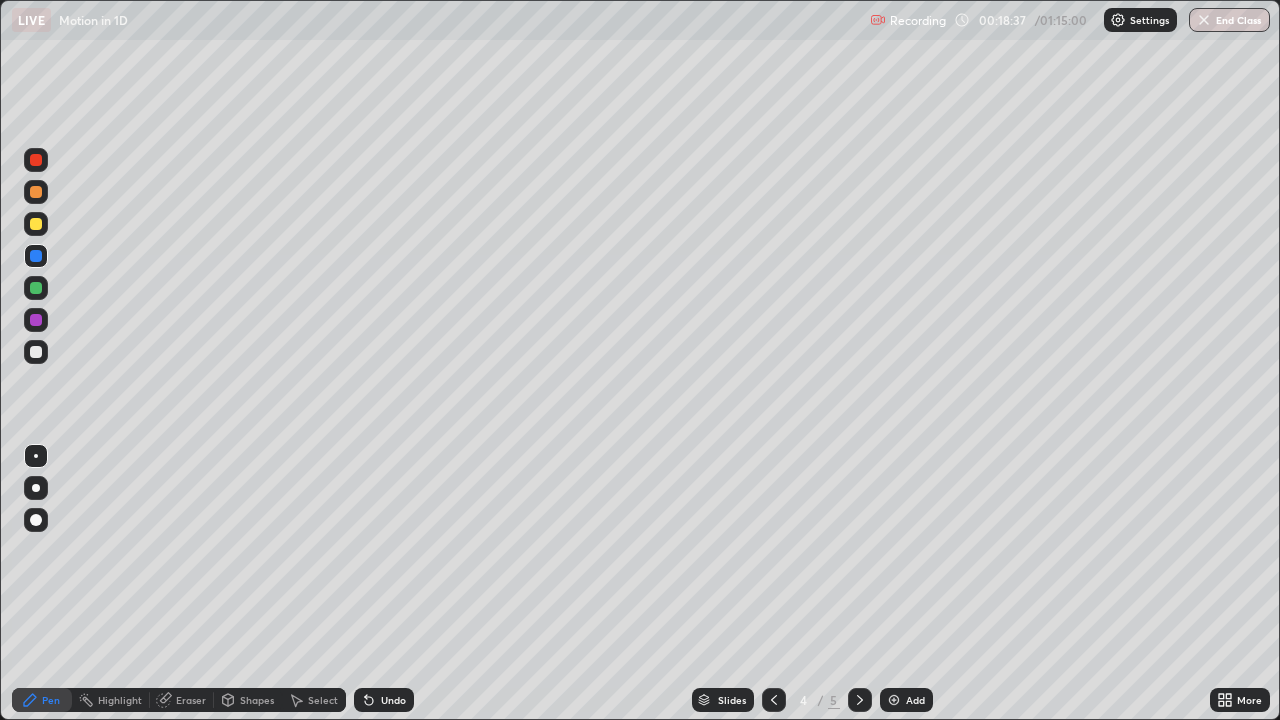 click at bounding box center [36, 288] 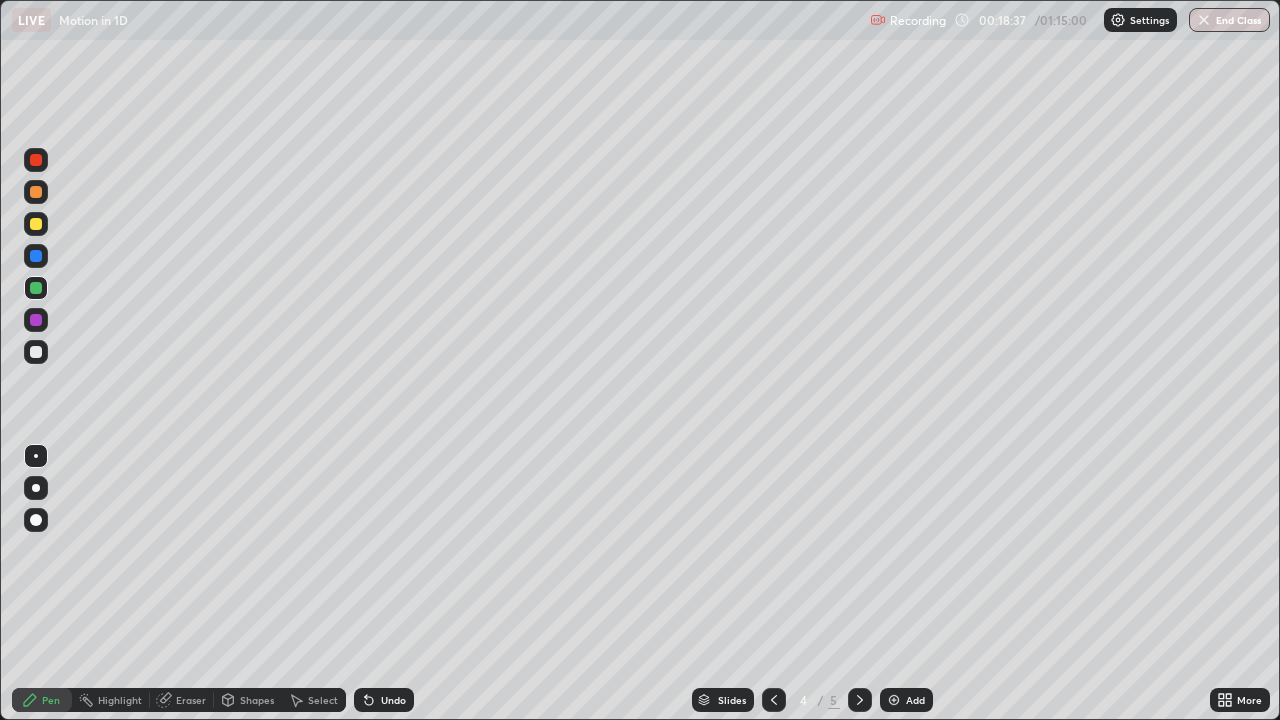 click at bounding box center (36, 320) 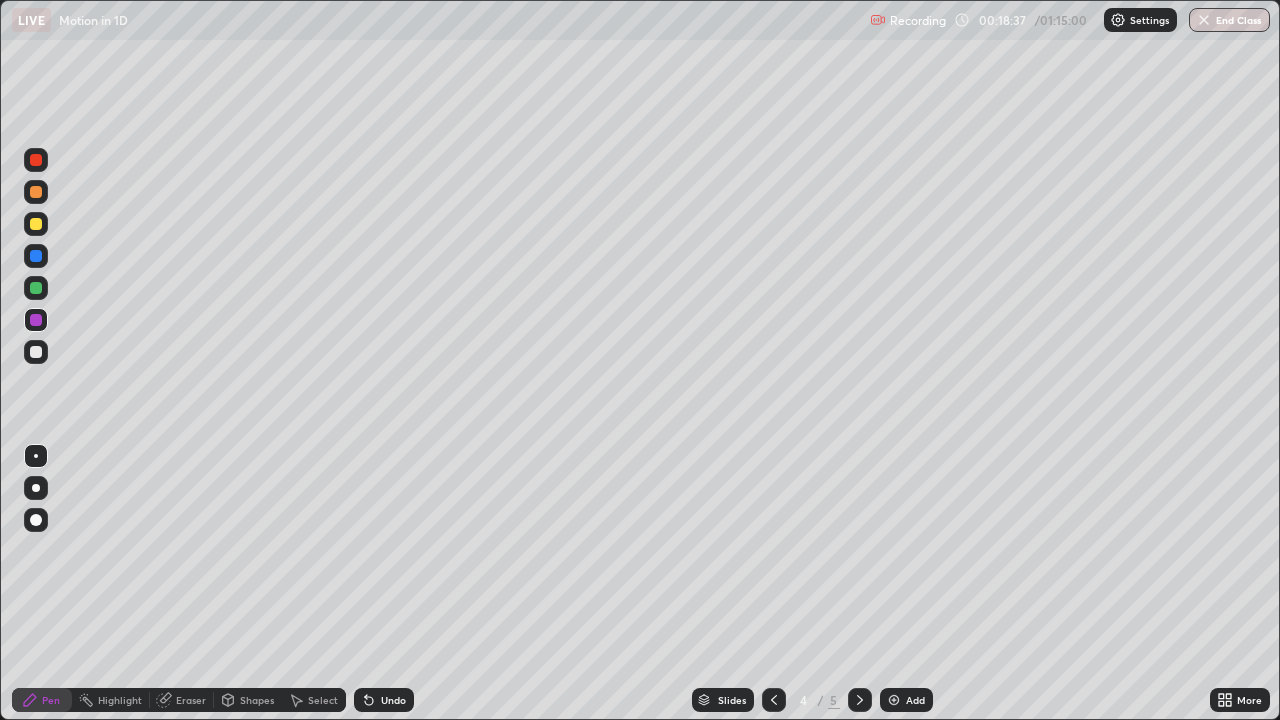 click at bounding box center [36, 224] 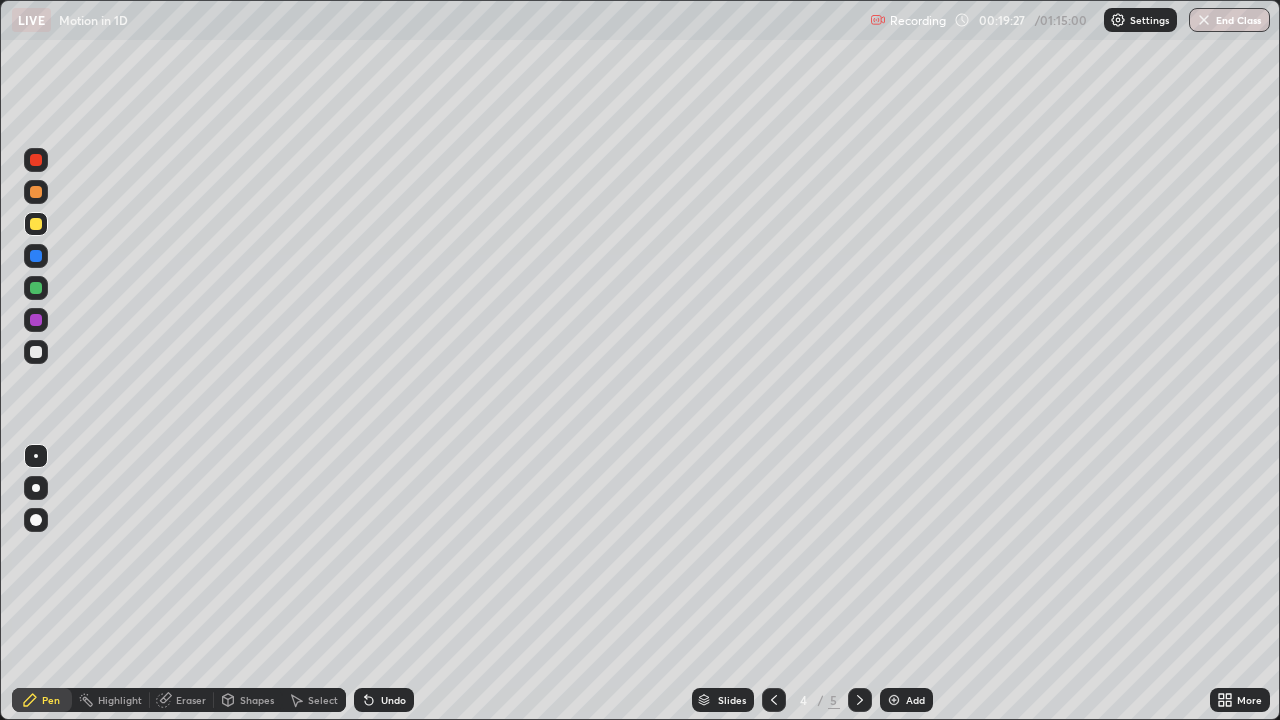 click at bounding box center (36, 288) 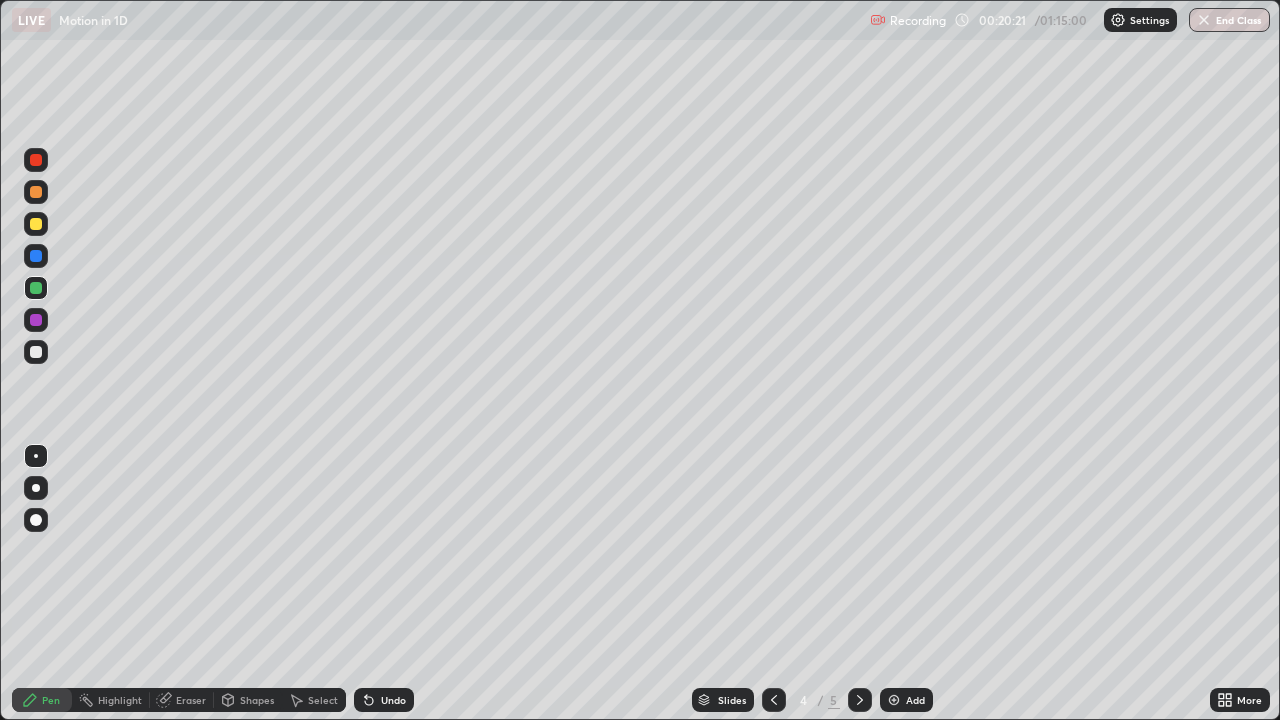 click on "Add" at bounding box center (915, 700) 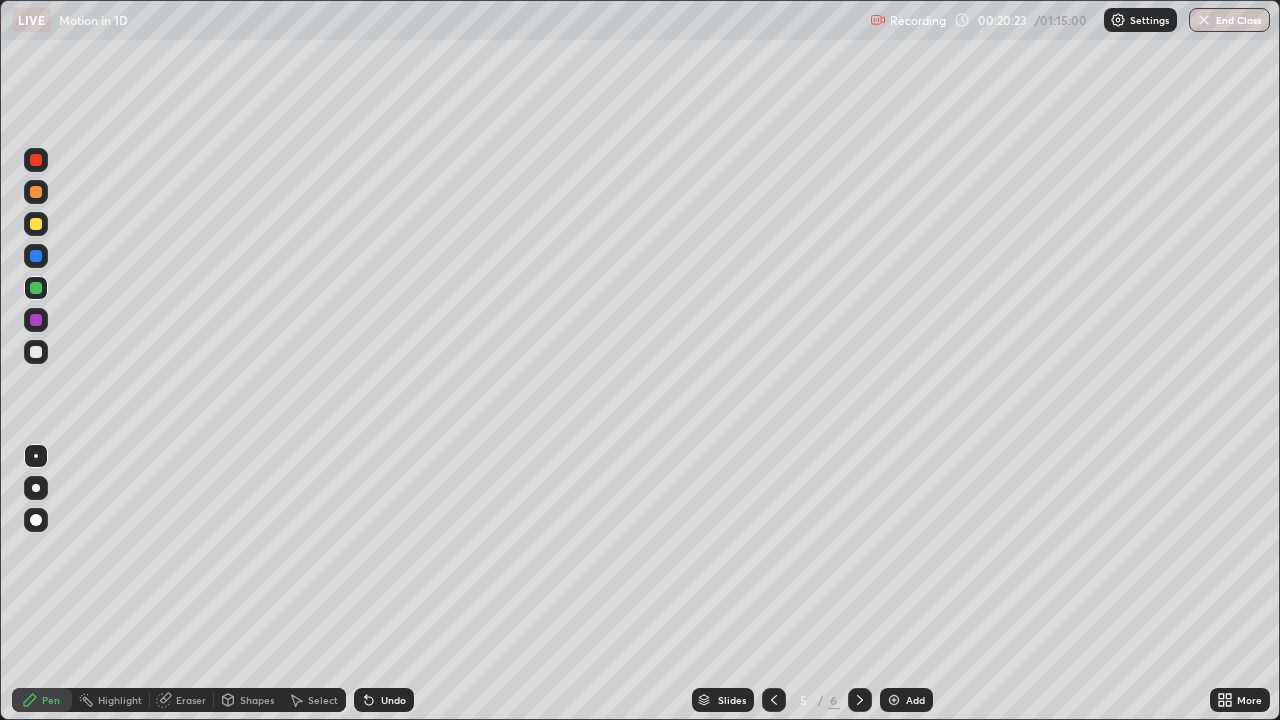 click on "Undo" at bounding box center [384, 700] 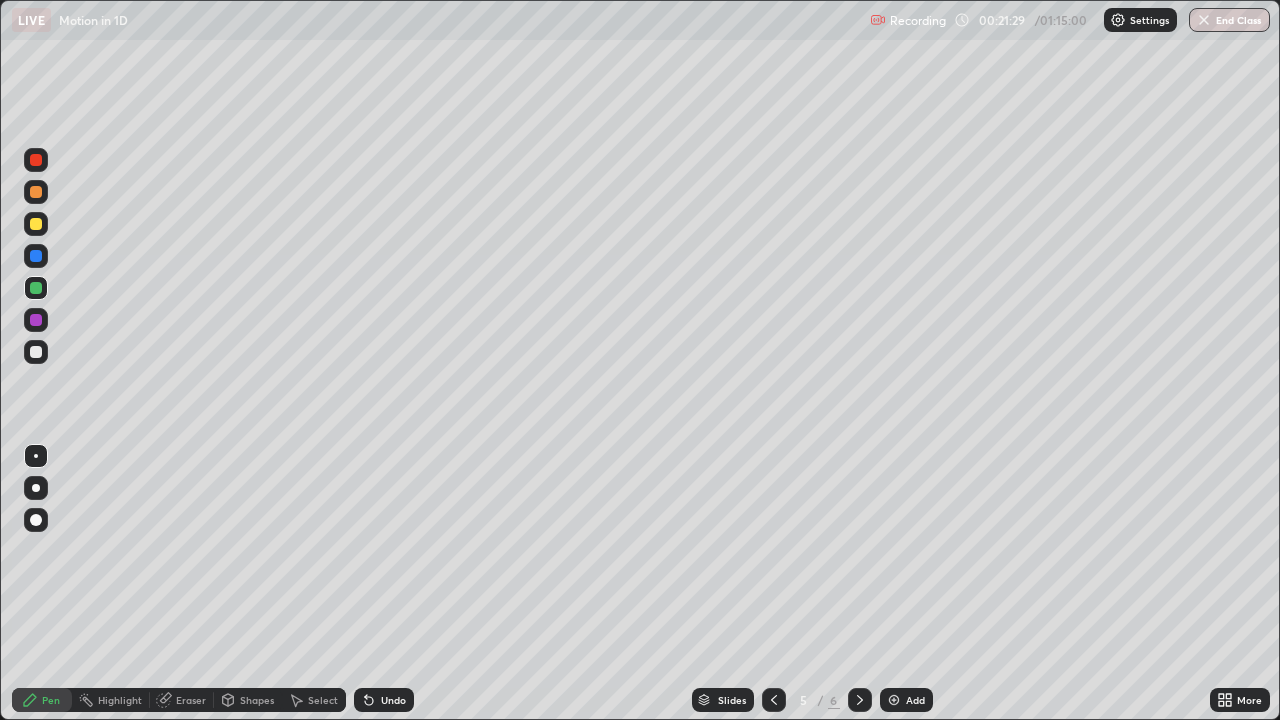 click 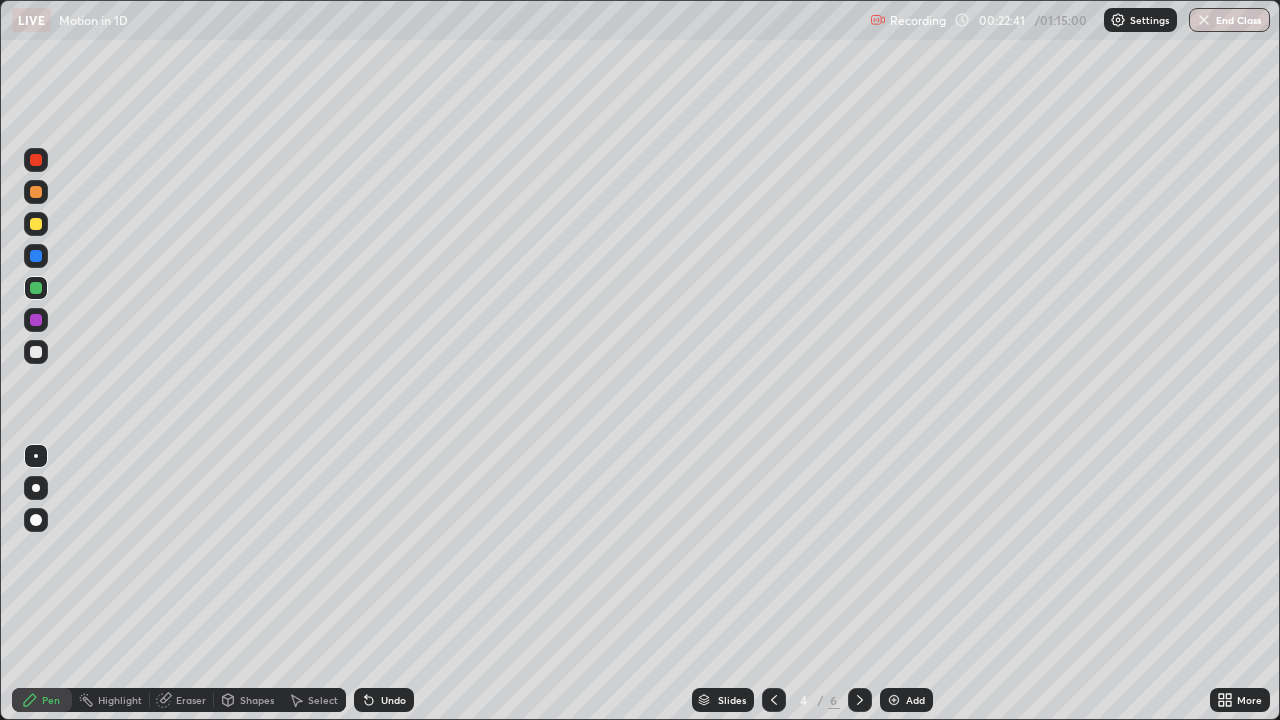 click 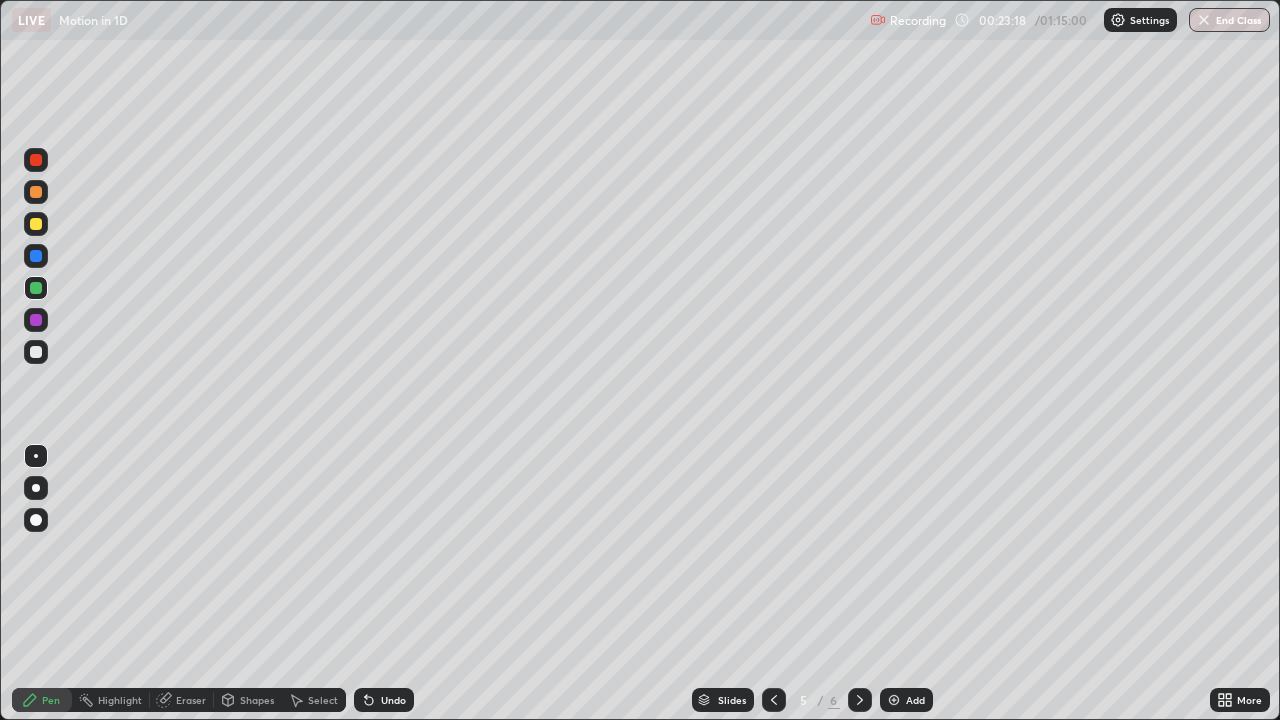 click at bounding box center (774, 700) 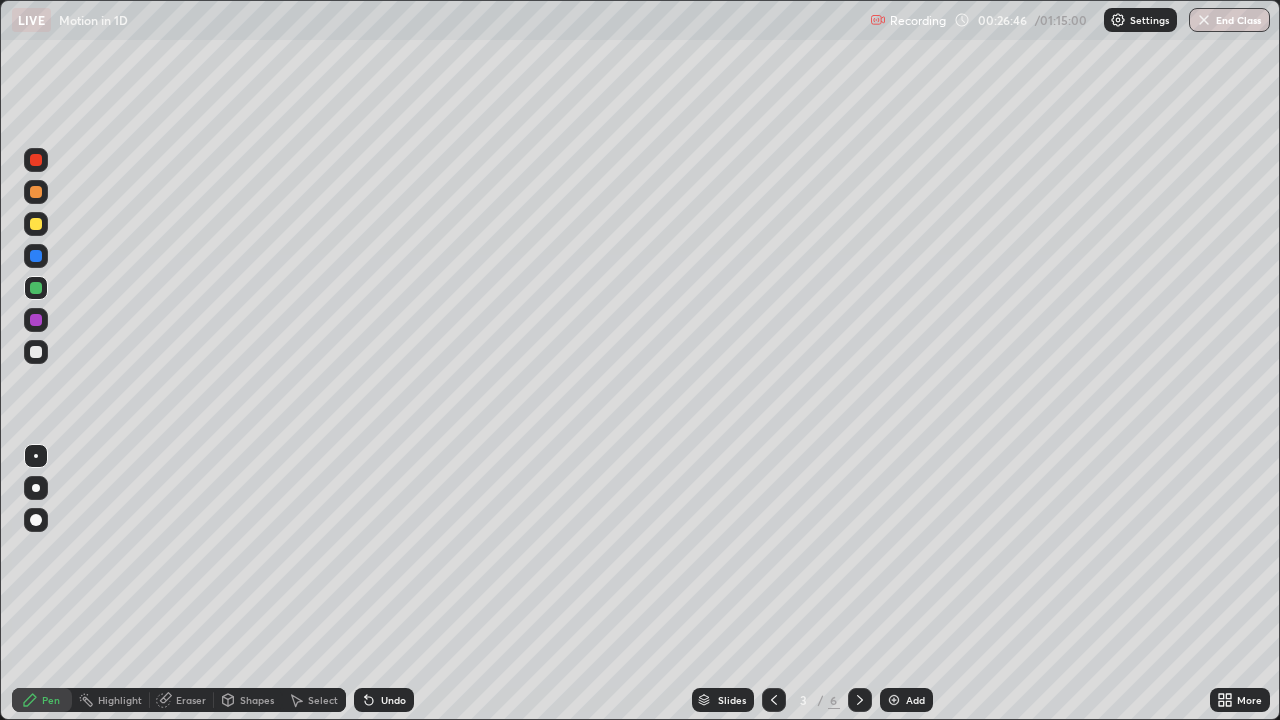 click on "Add" at bounding box center [906, 700] 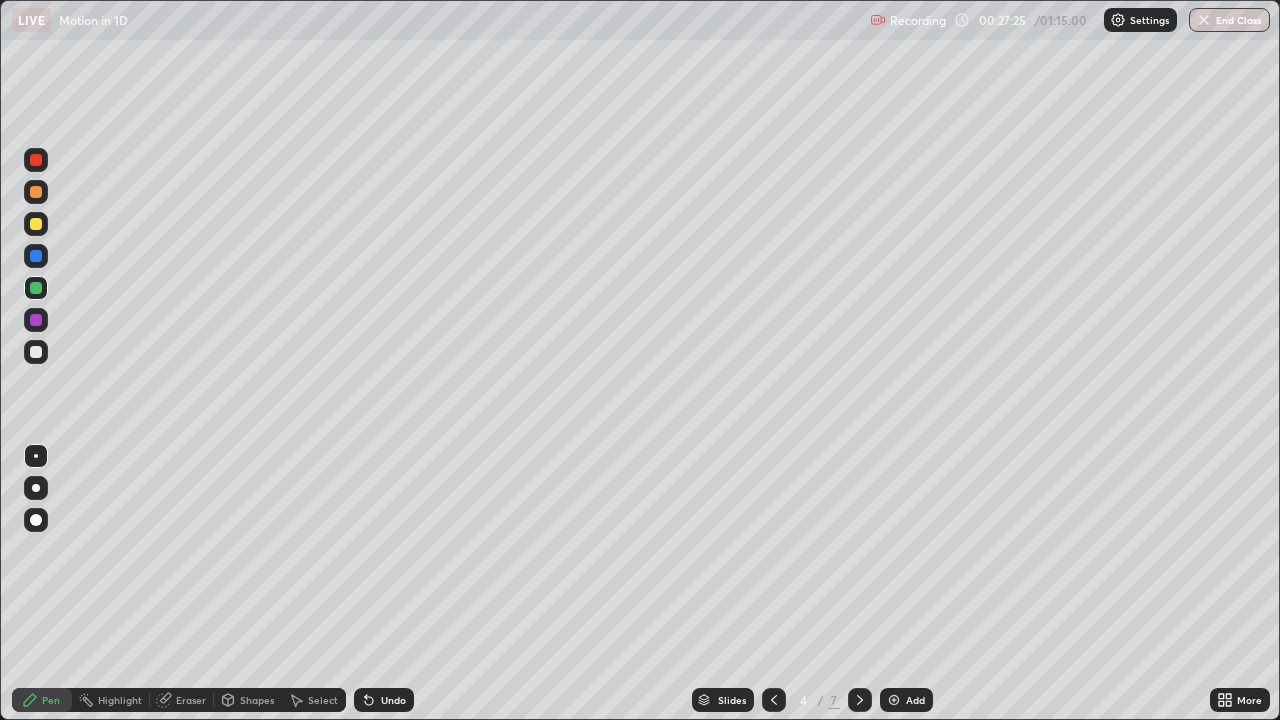 click on "Add" at bounding box center [906, 700] 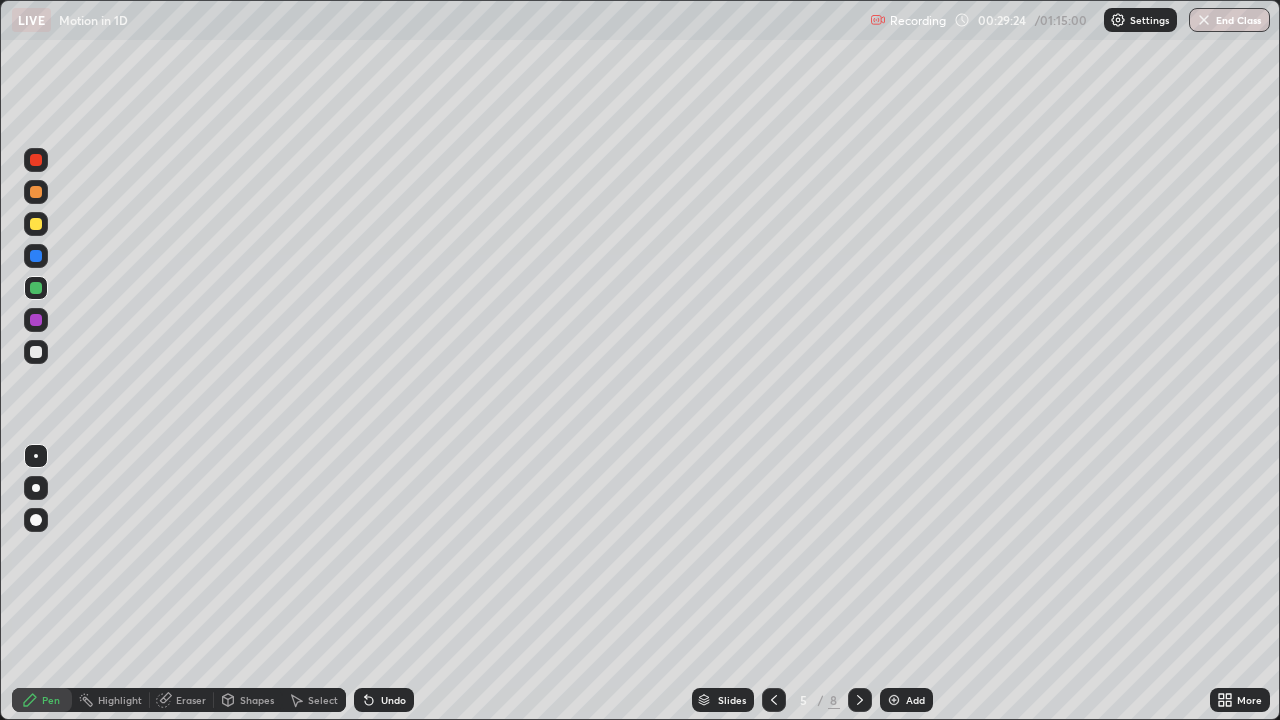 click on "Eraser" at bounding box center [182, 700] 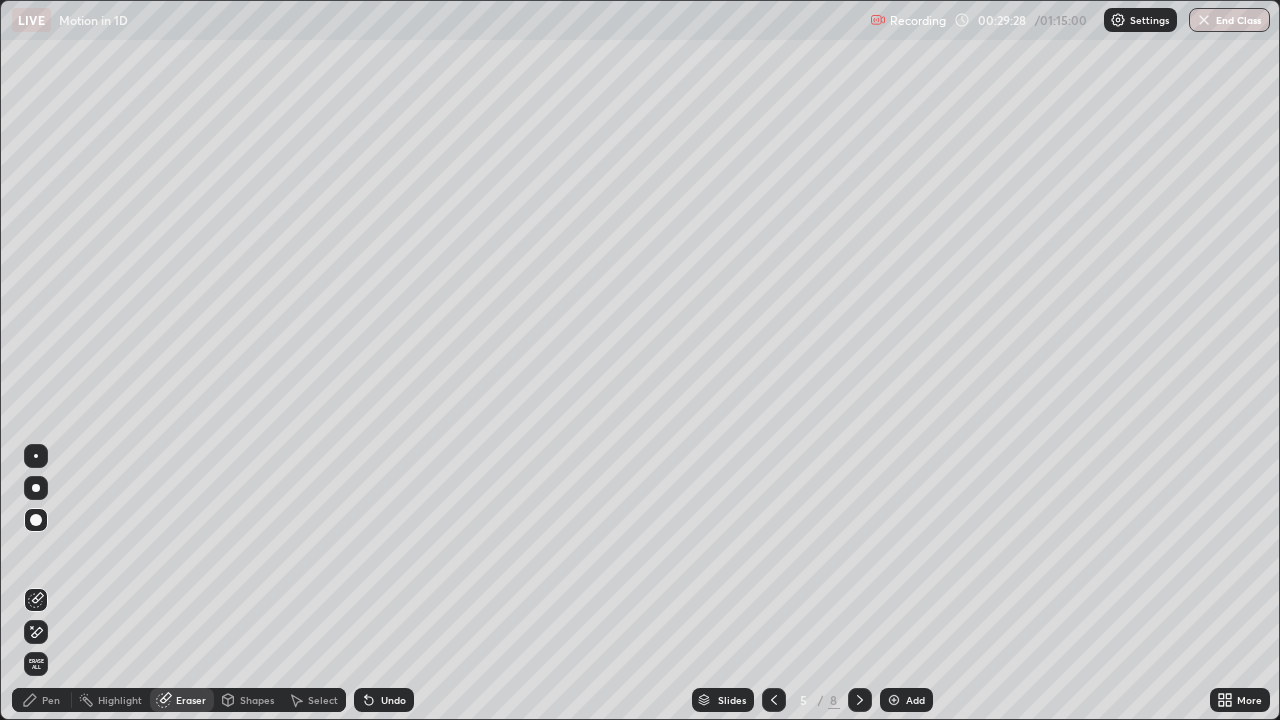 click on "Pen" at bounding box center [42, 700] 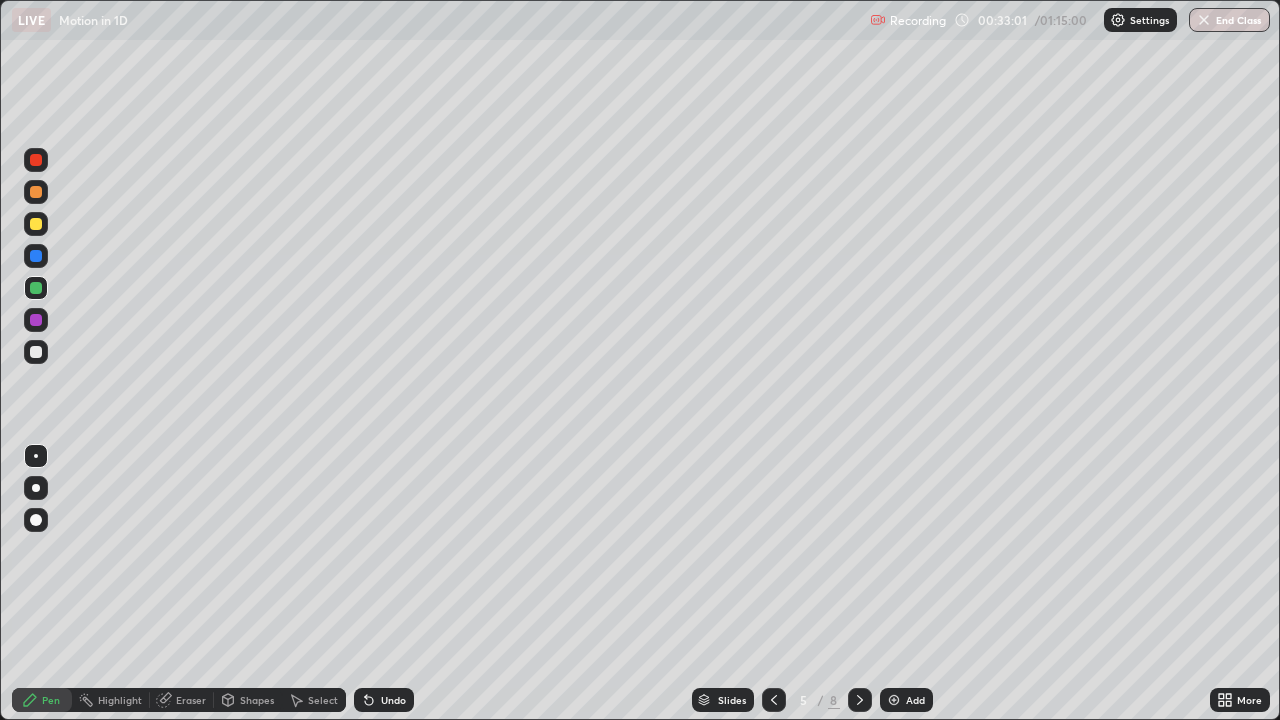 click on "Add" at bounding box center (906, 700) 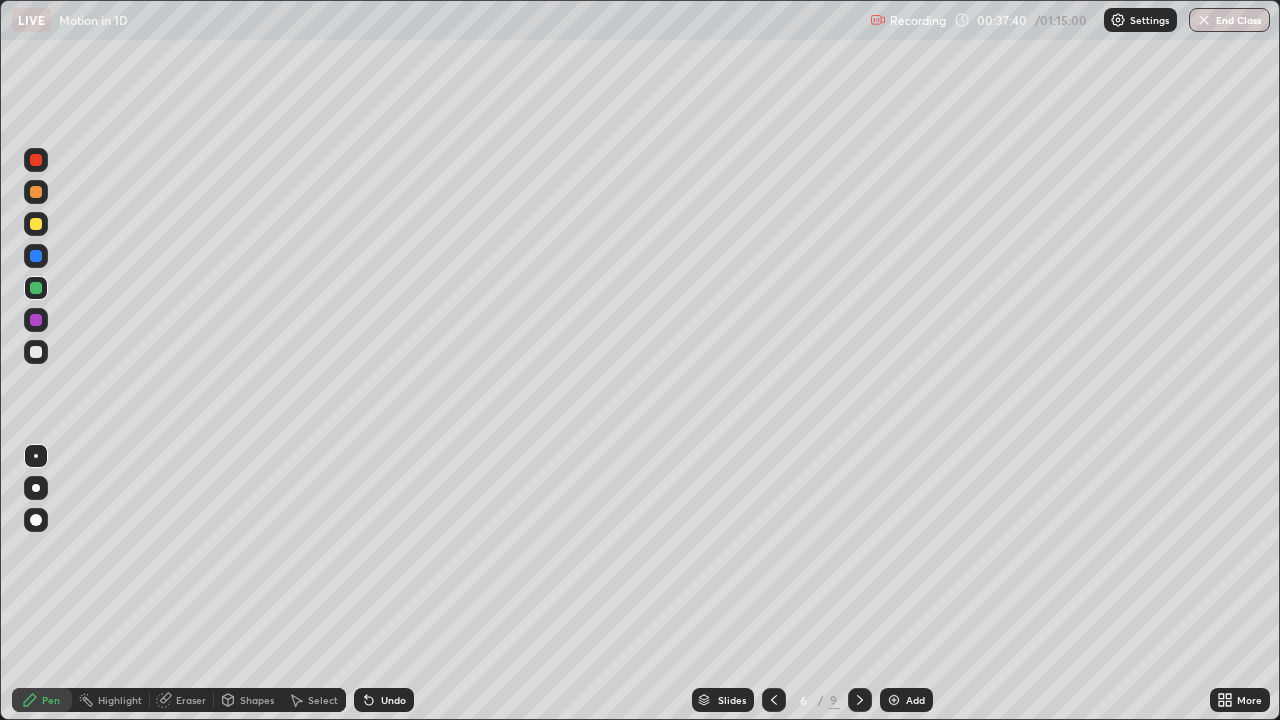 click at bounding box center [36, 224] 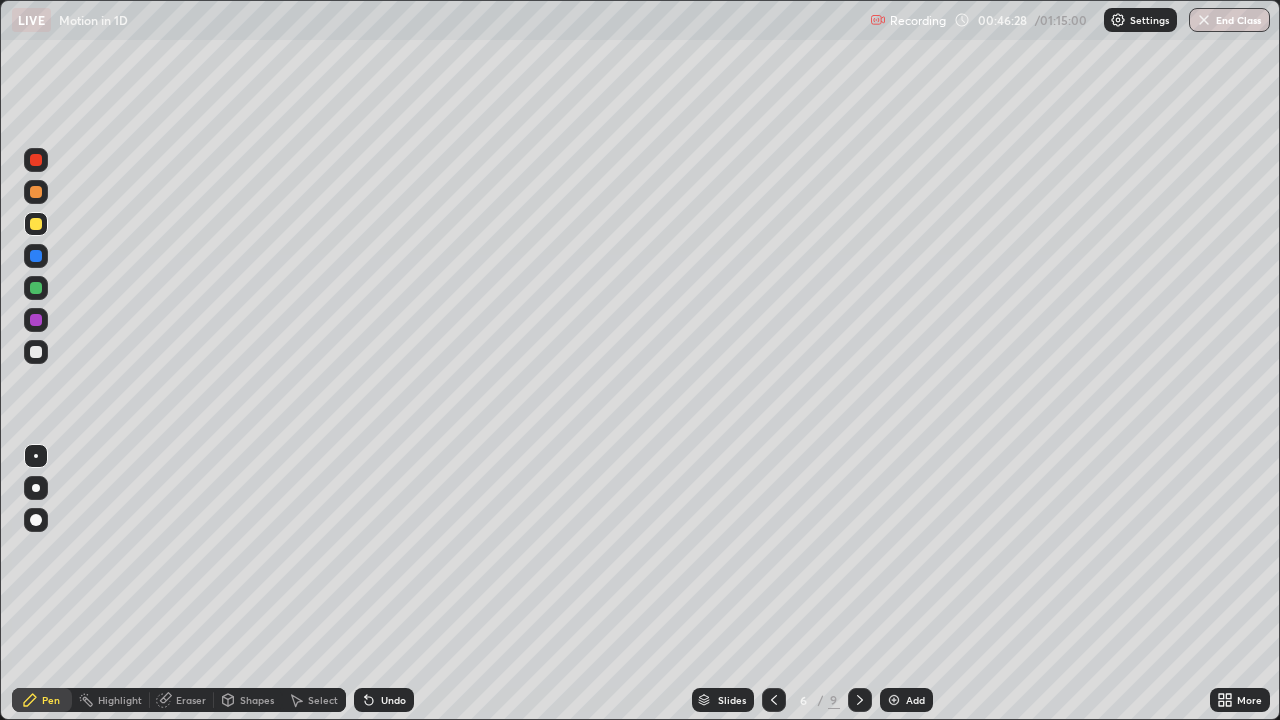 click on "Add" at bounding box center [906, 700] 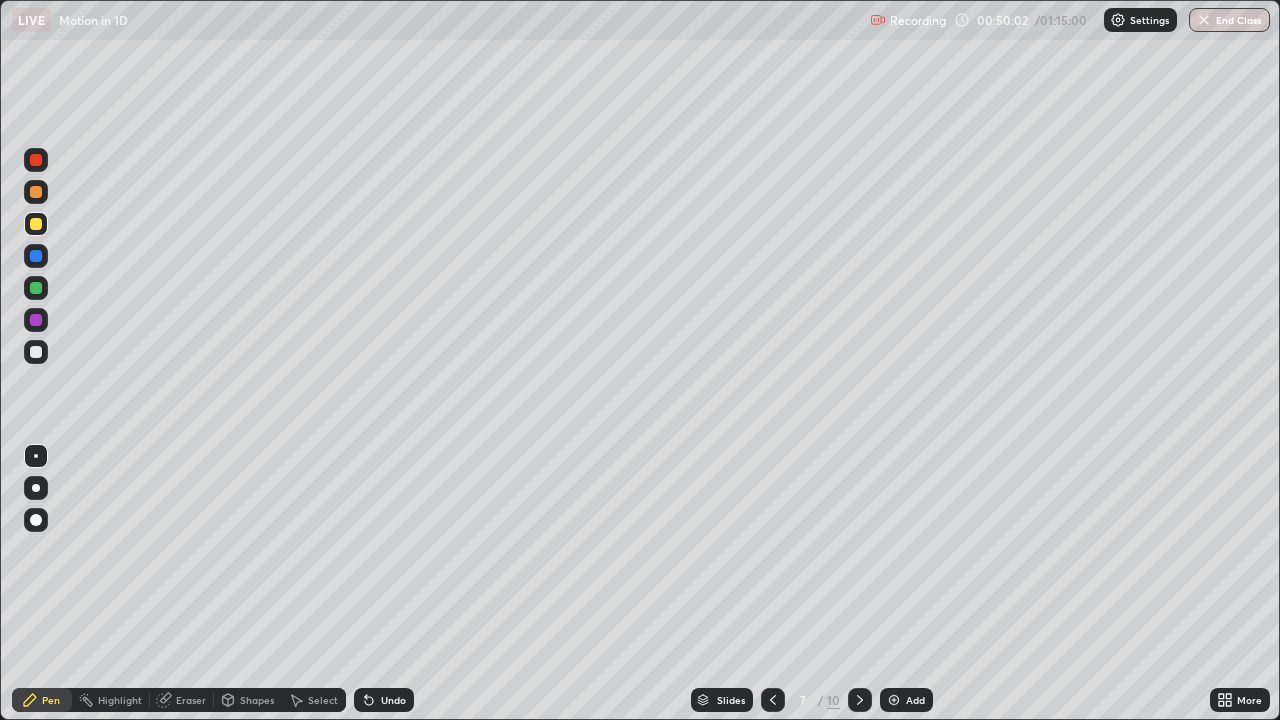 click 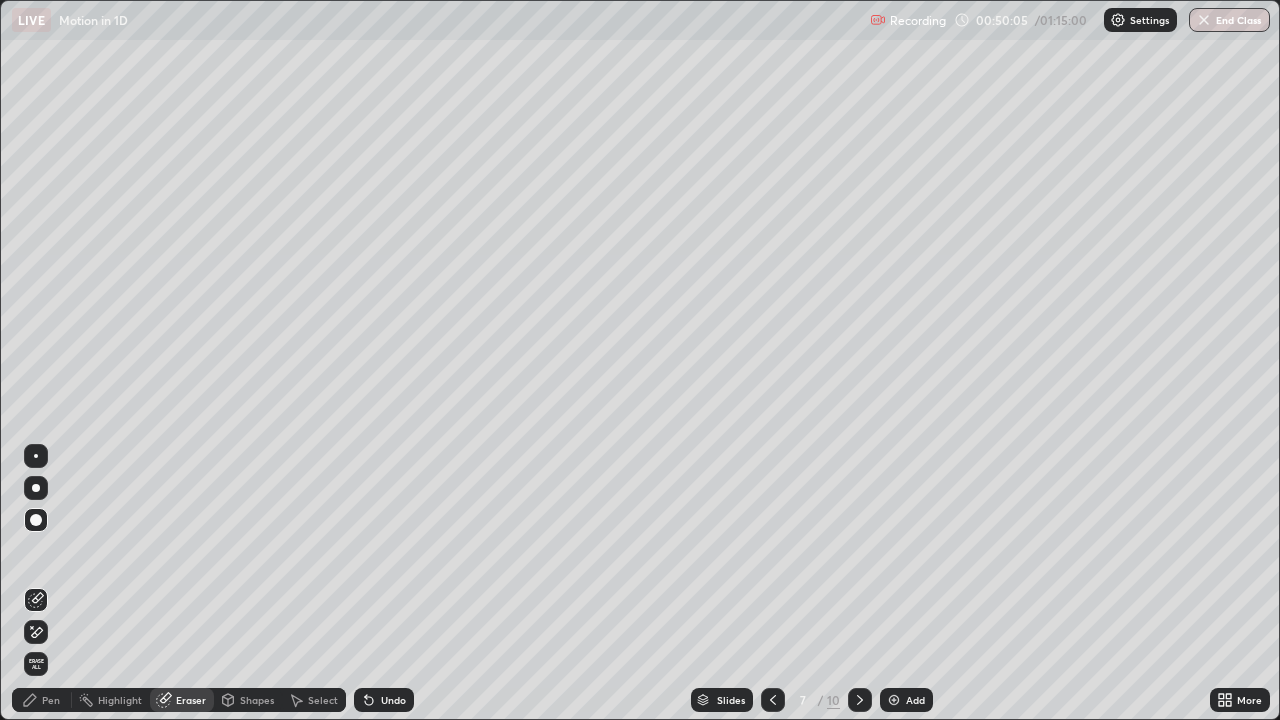 click on "Pen" at bounding box center [42, 700] 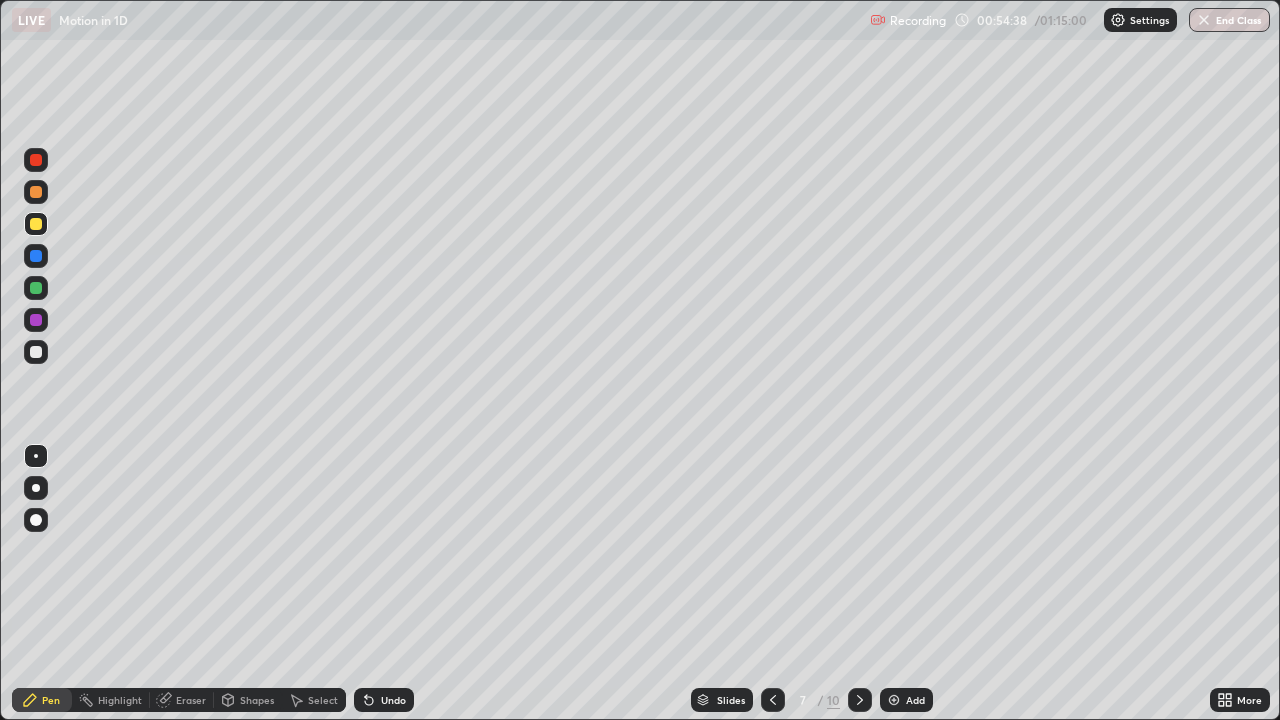 click on "Add" at bounding box center [915, 700] 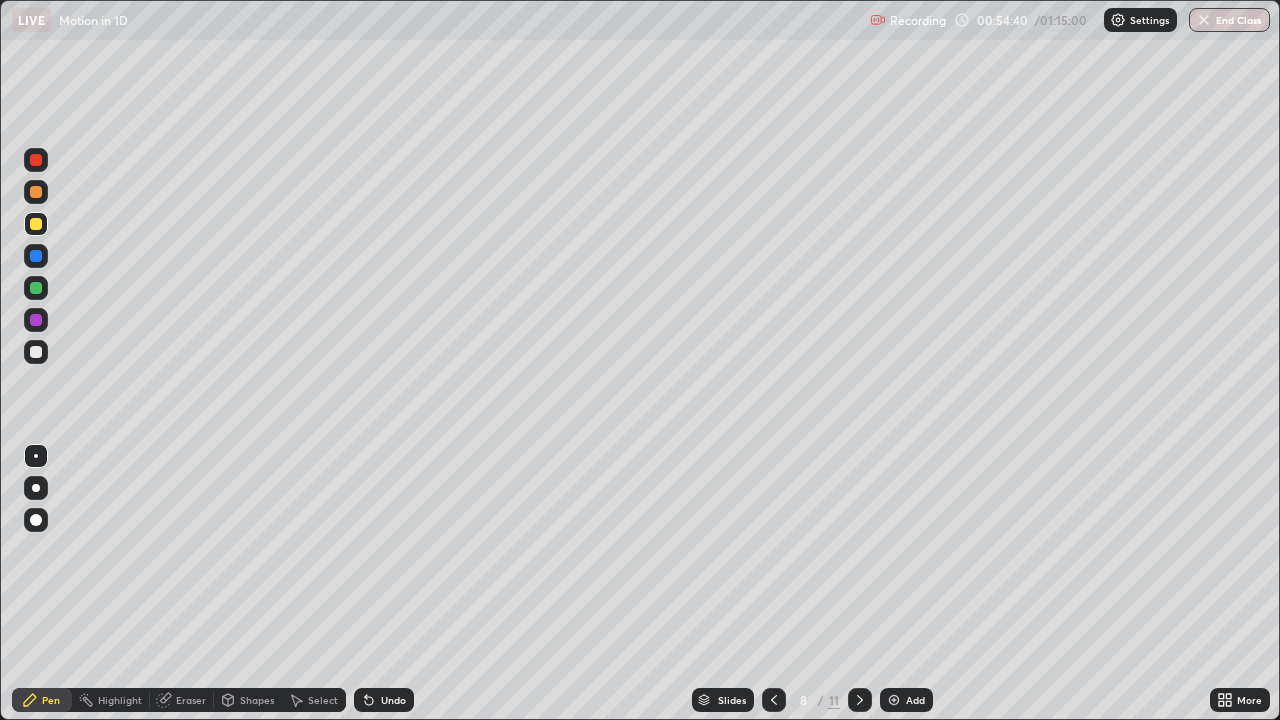 click at bounding box center [774, 700] 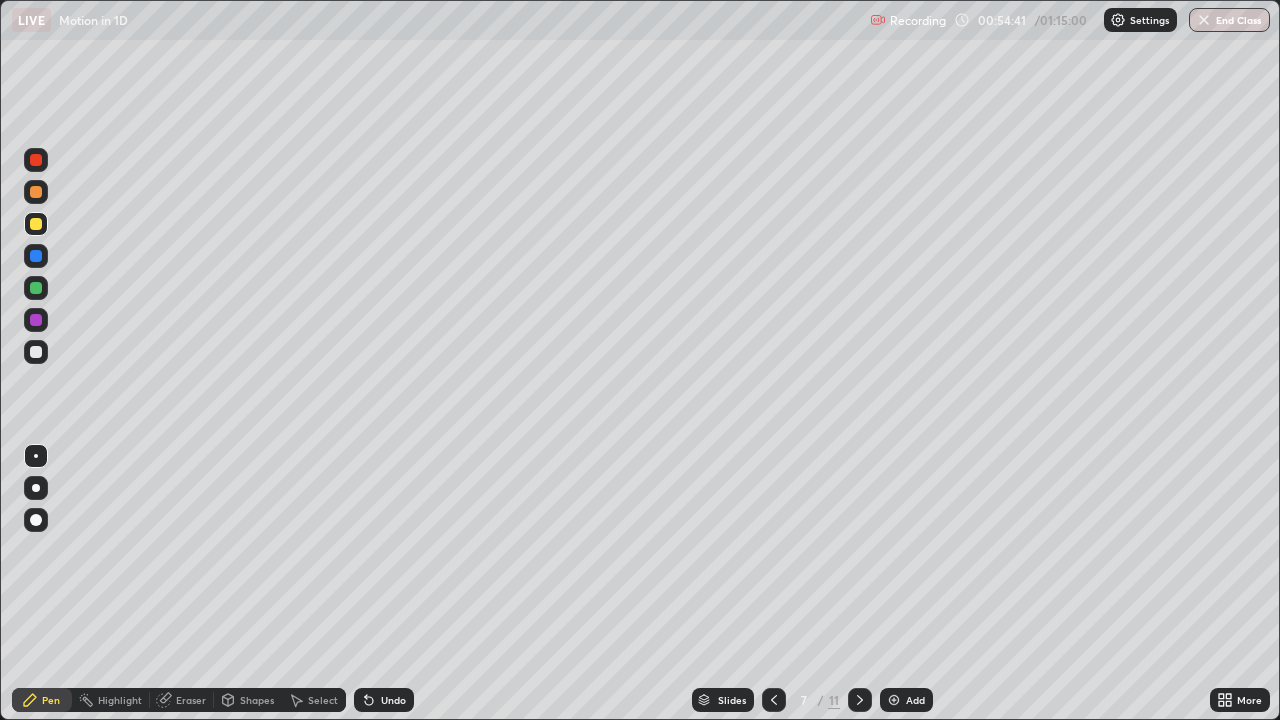 click 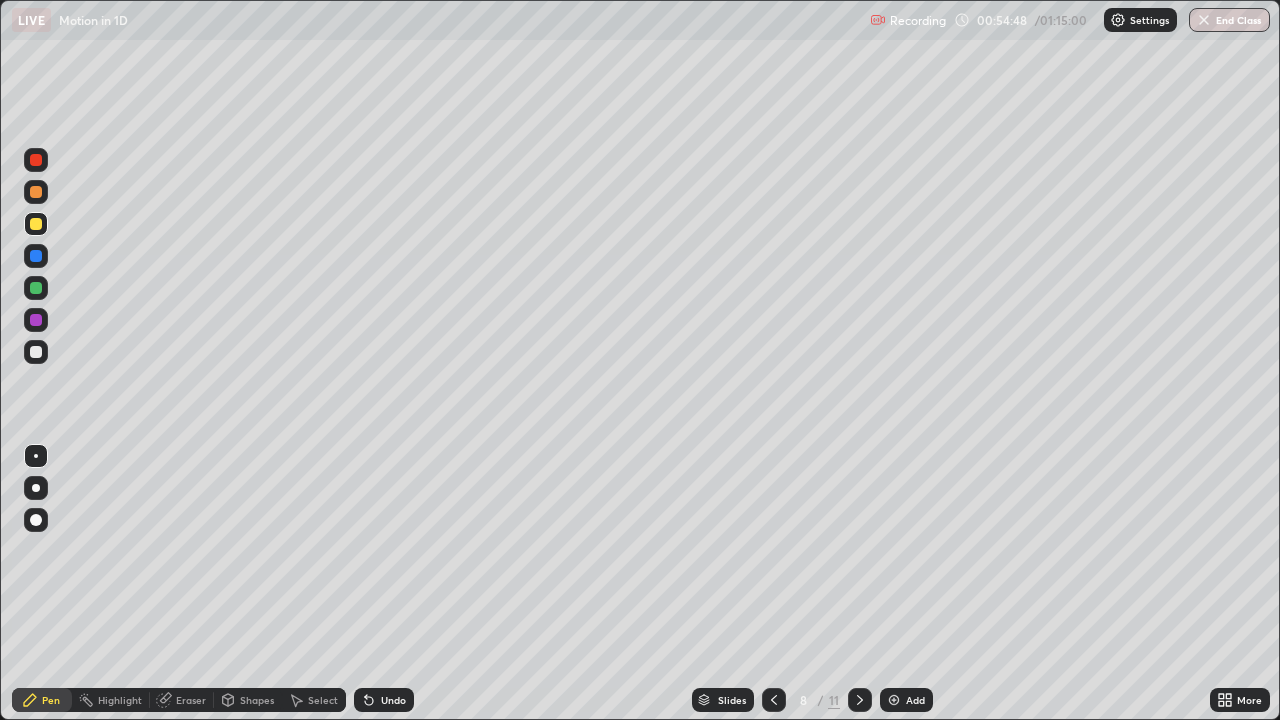 click 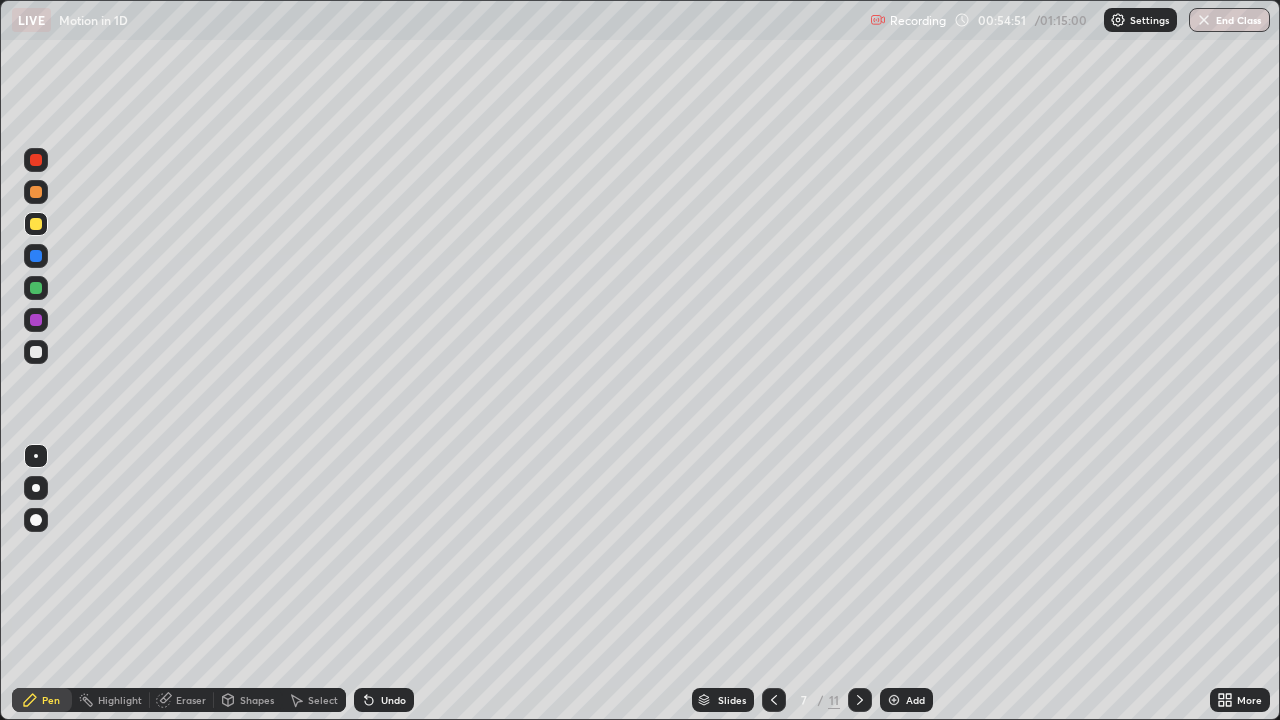 click 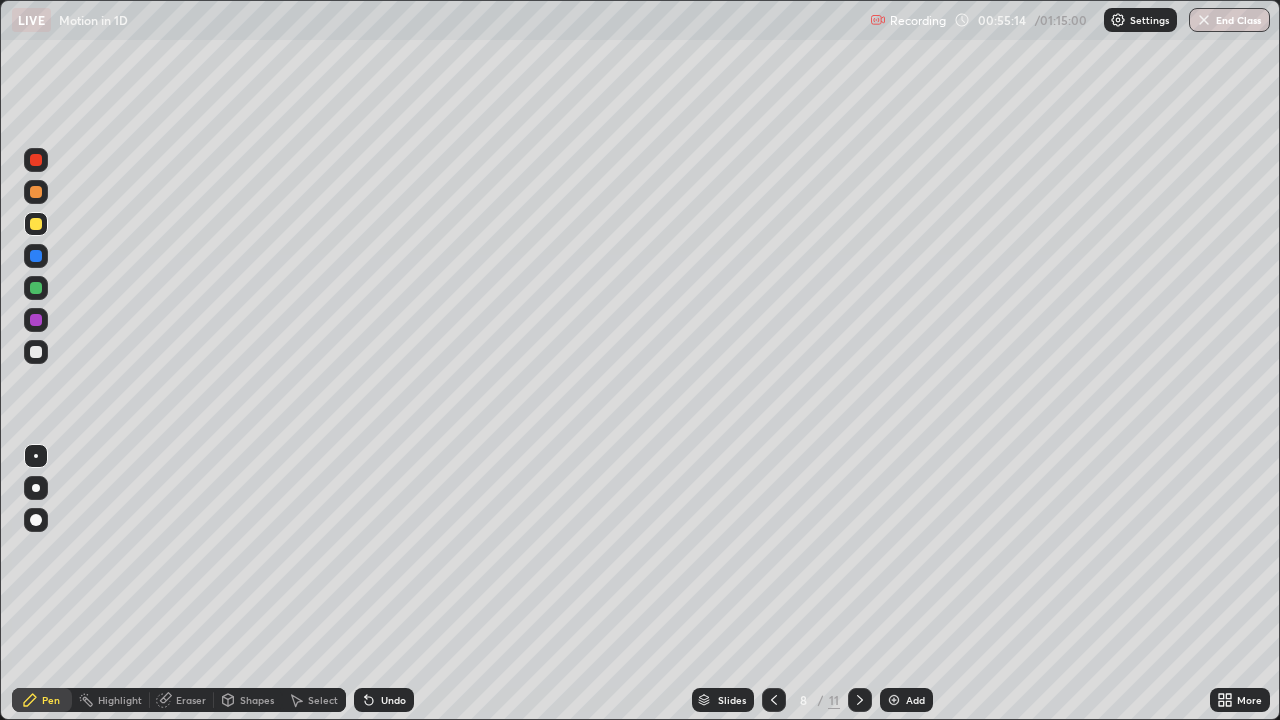 click on "Eraser" at bounding box center (182, 700) 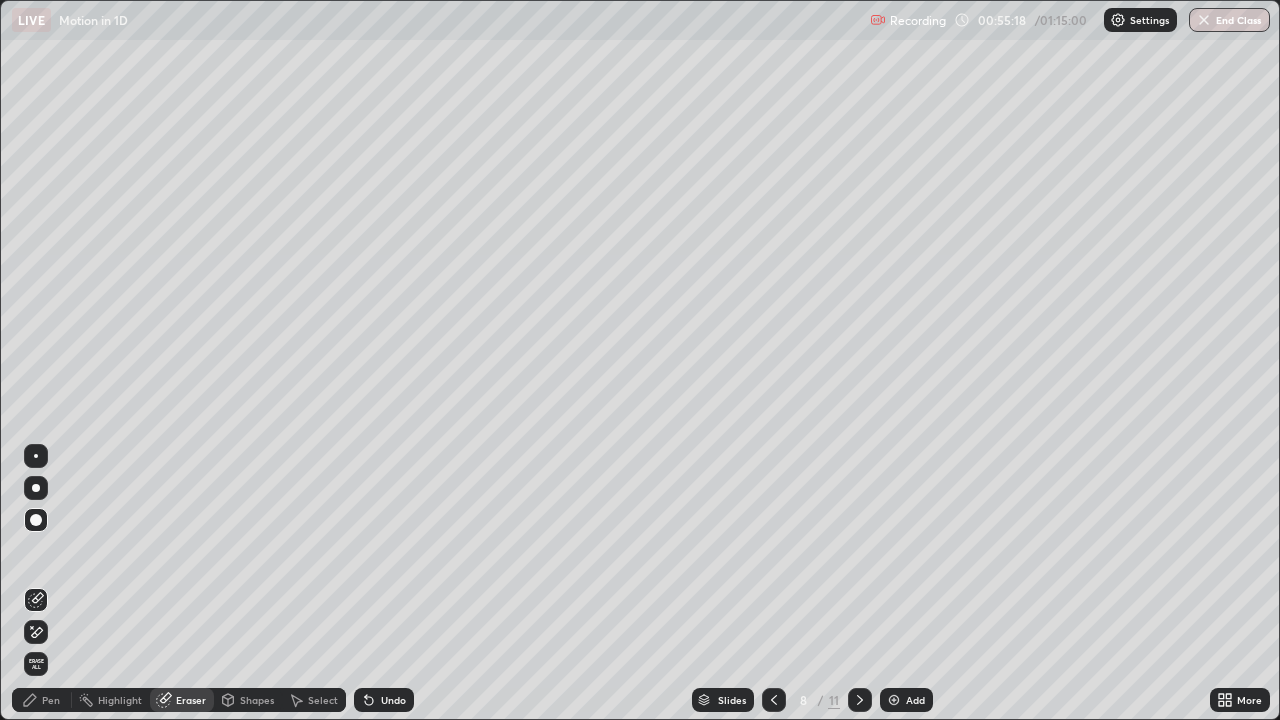 click on "Pen" at bounding box center (42, 700) 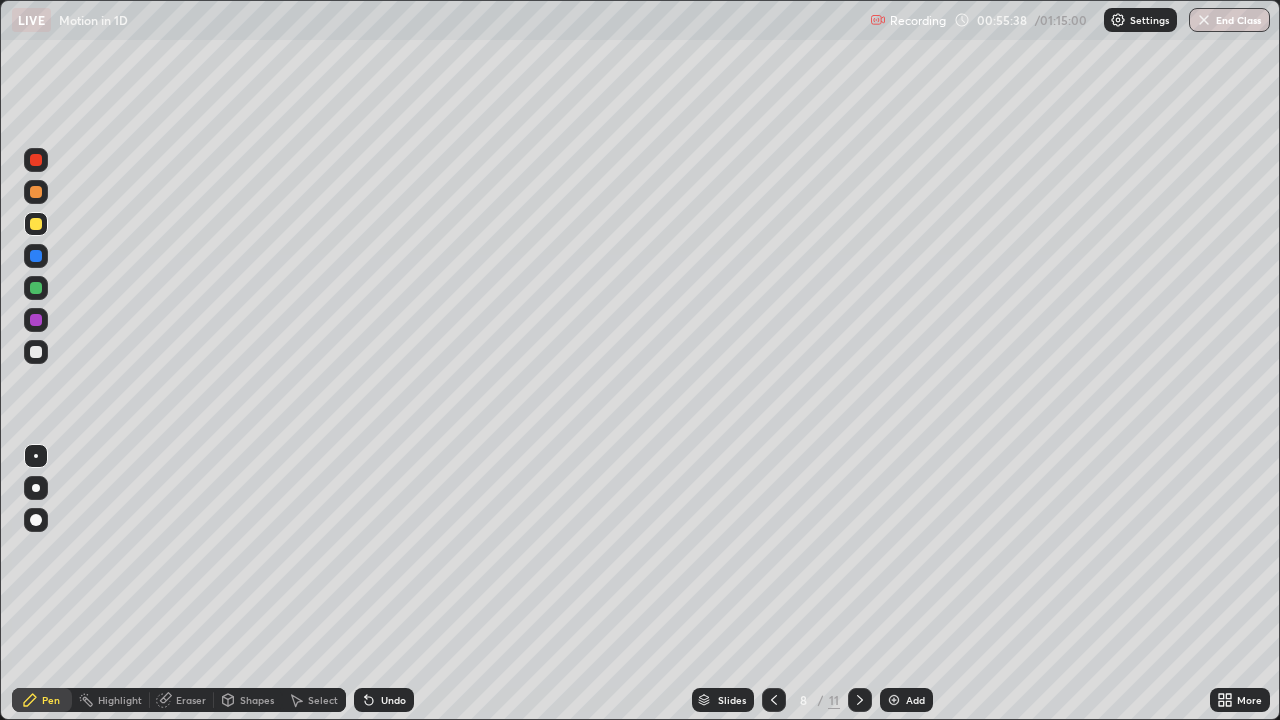 click 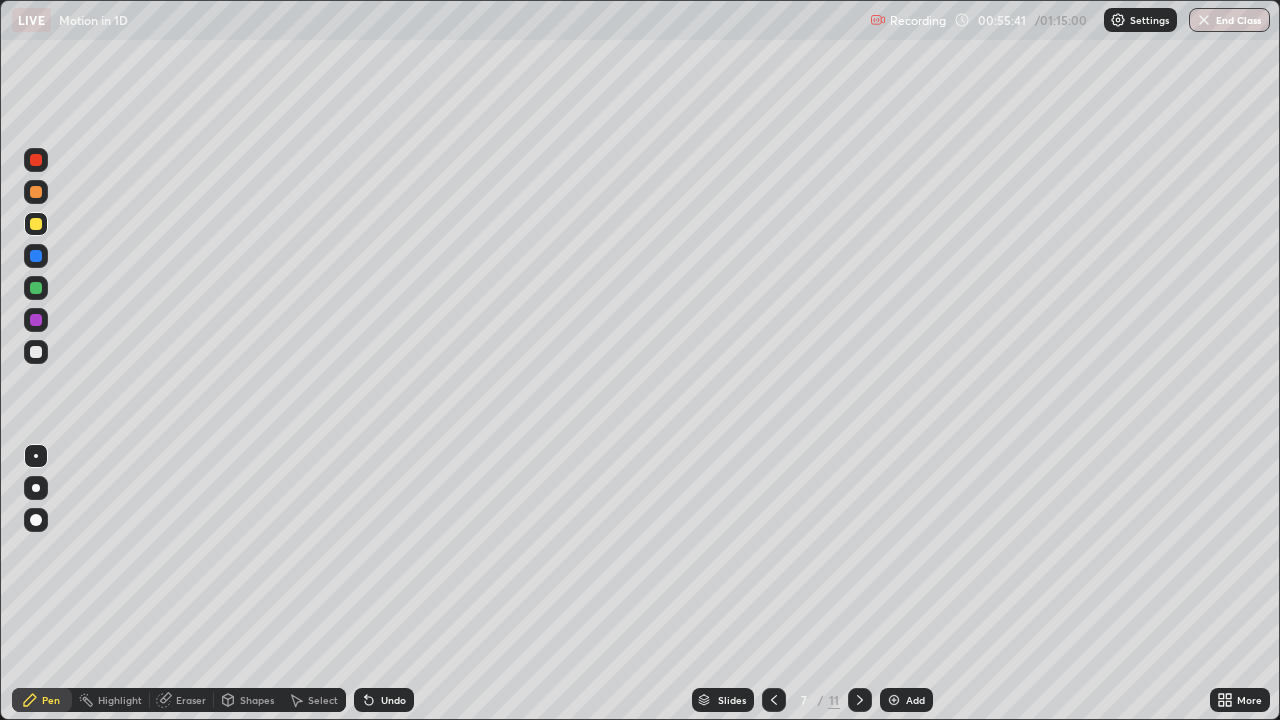 click 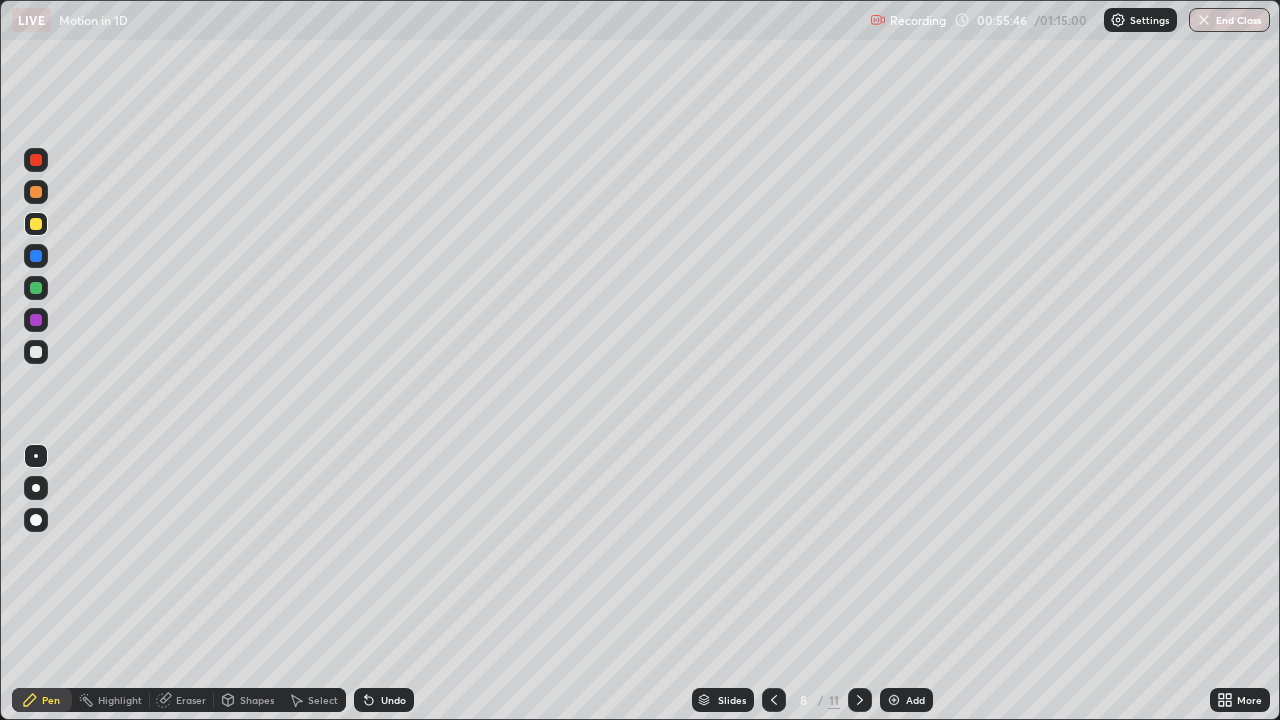 click at bounding box center (36, 352) 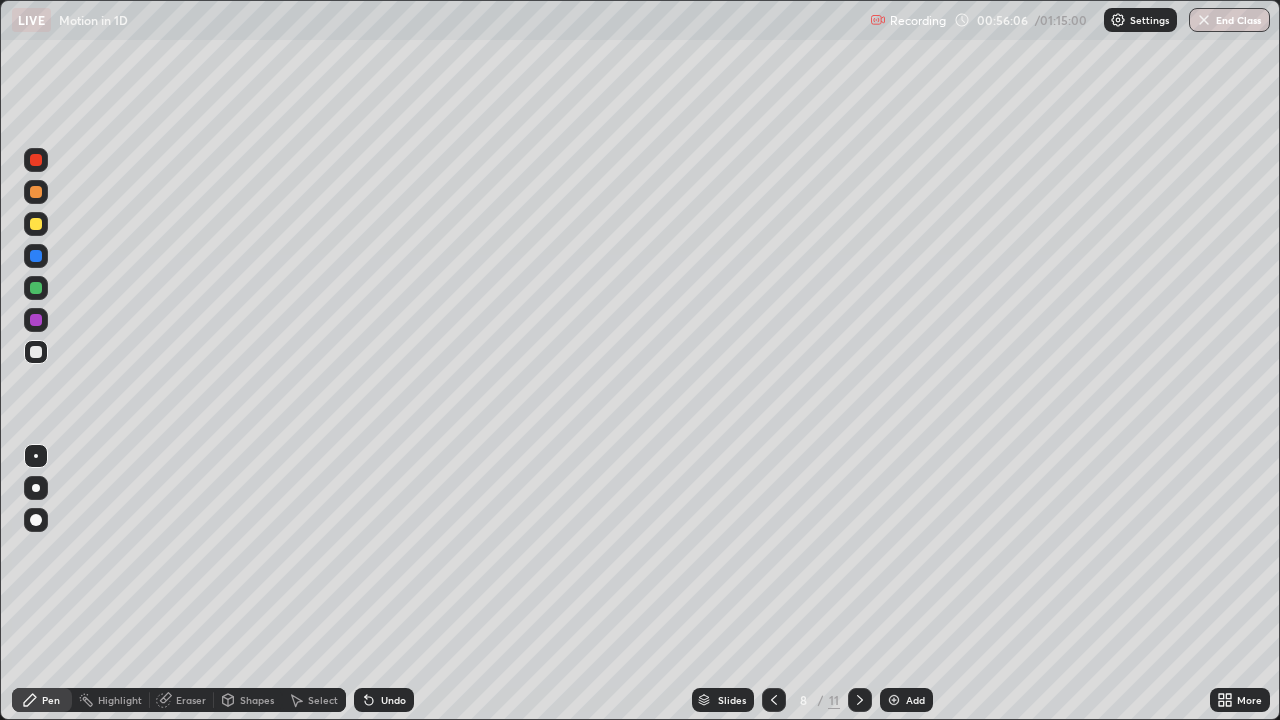 click at bounding box center [36, 224] 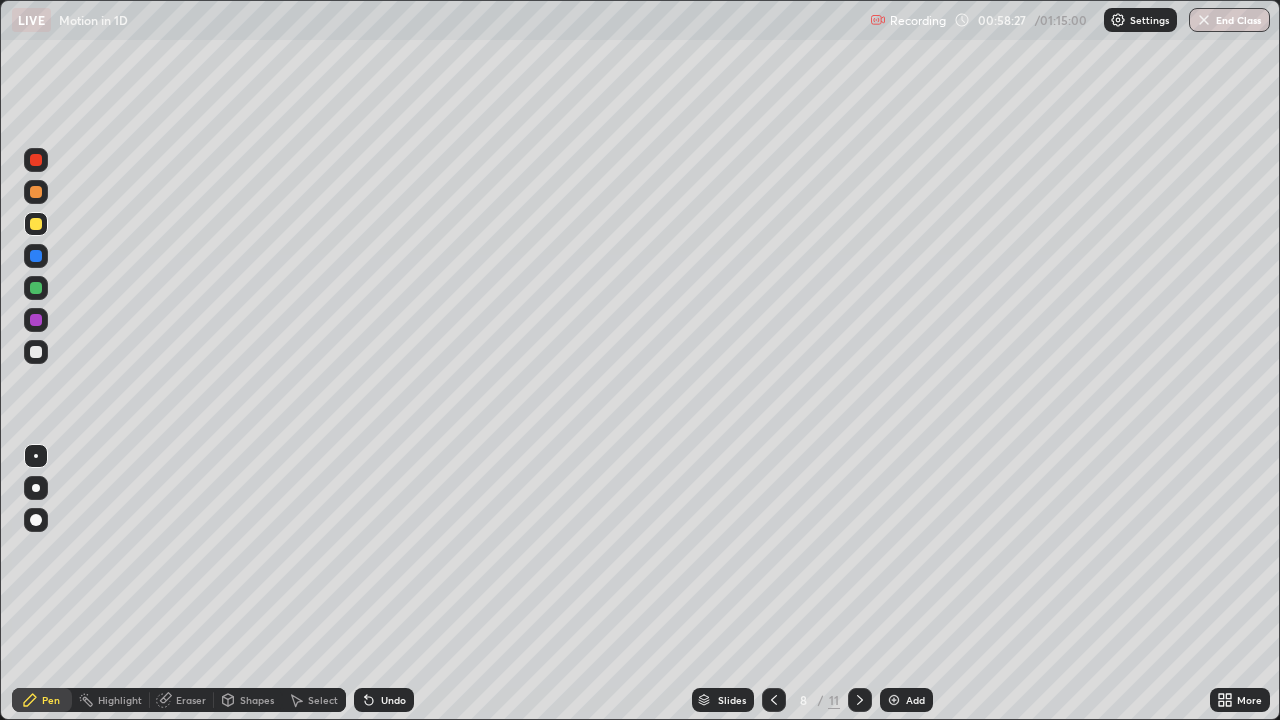 click 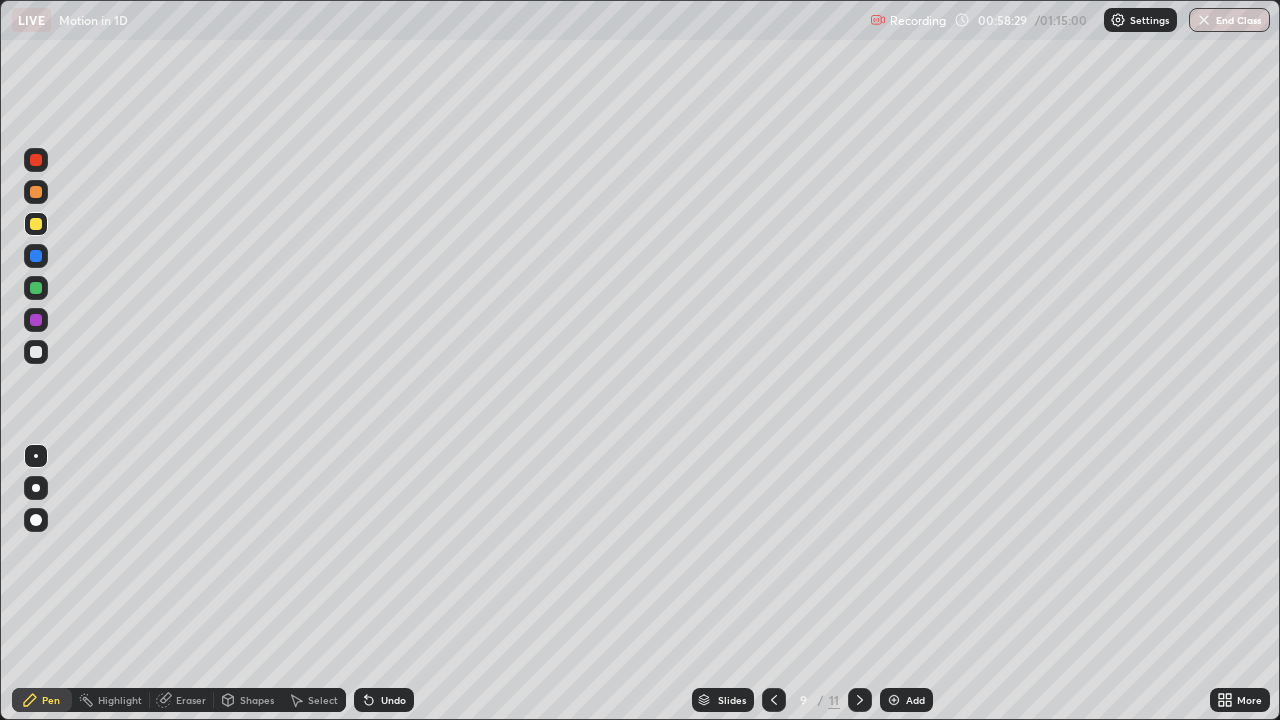 click 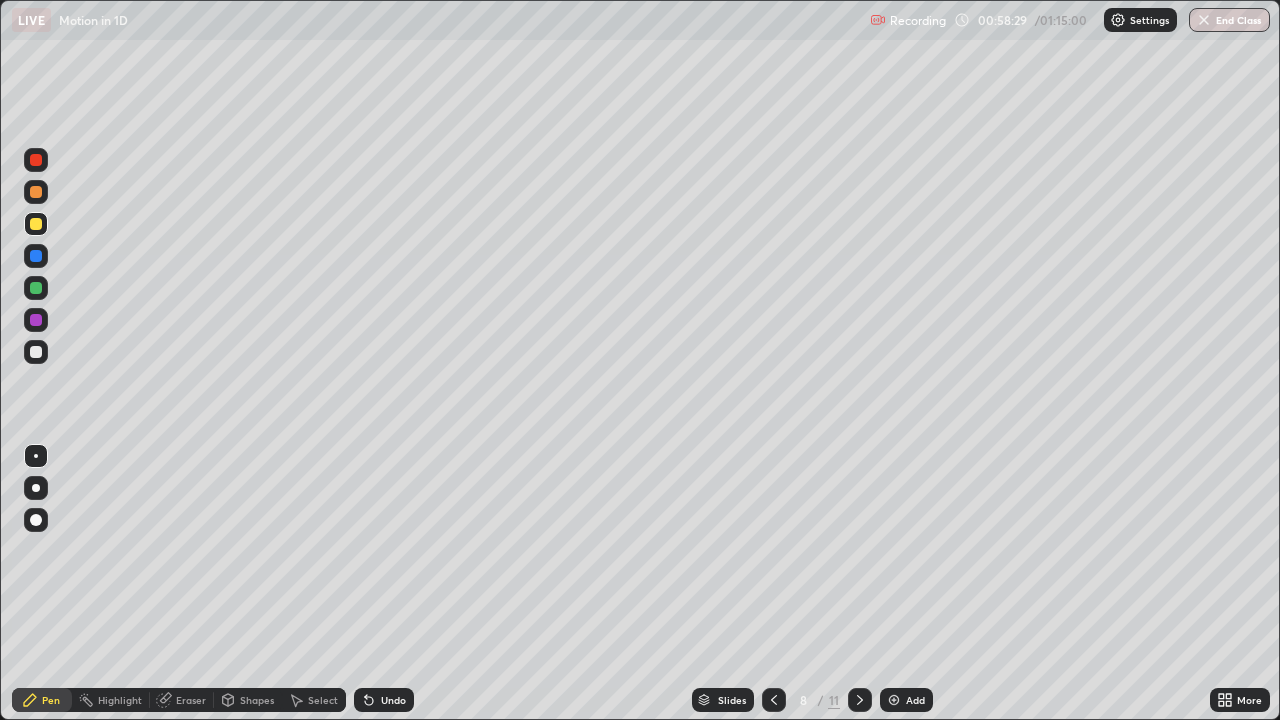 click 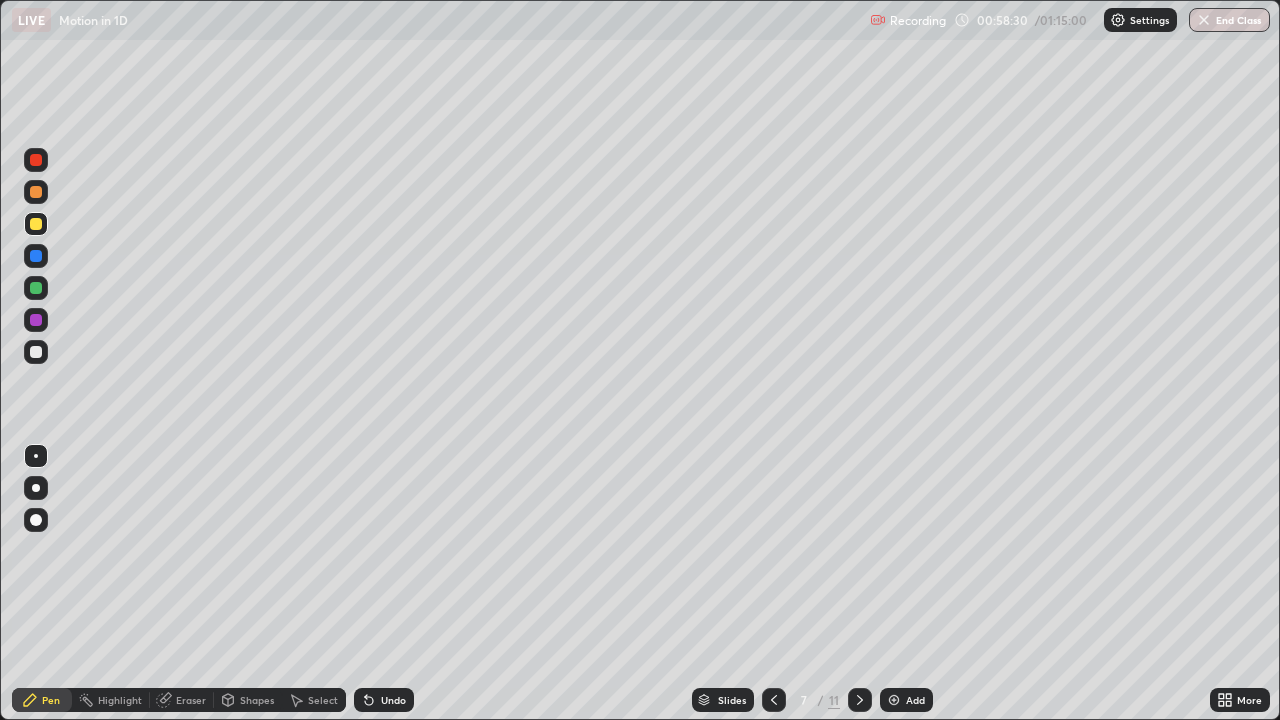 click 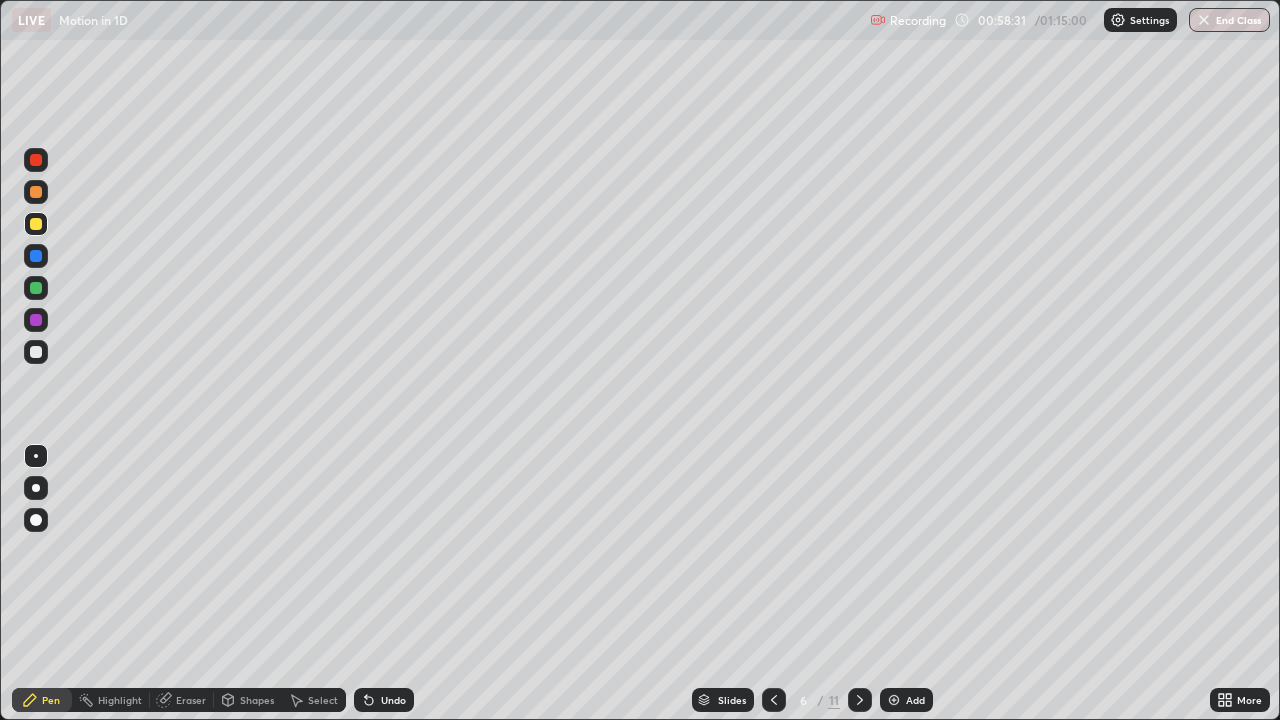 click 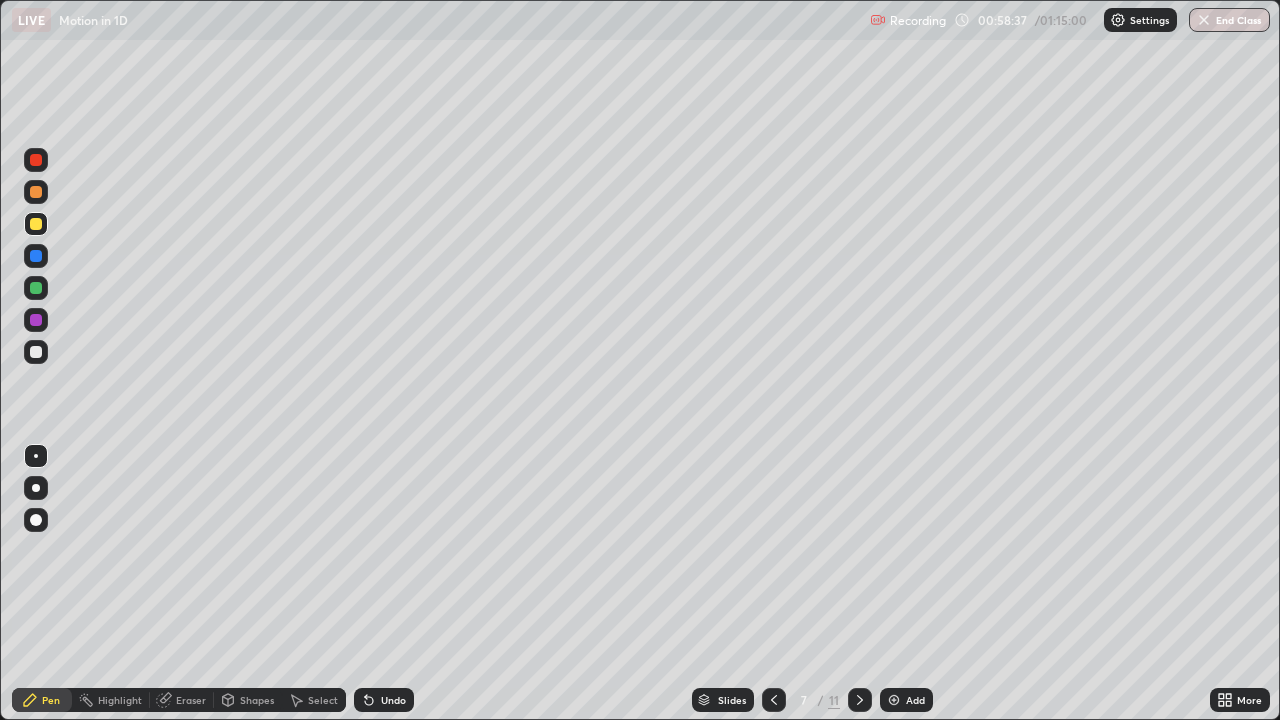 click 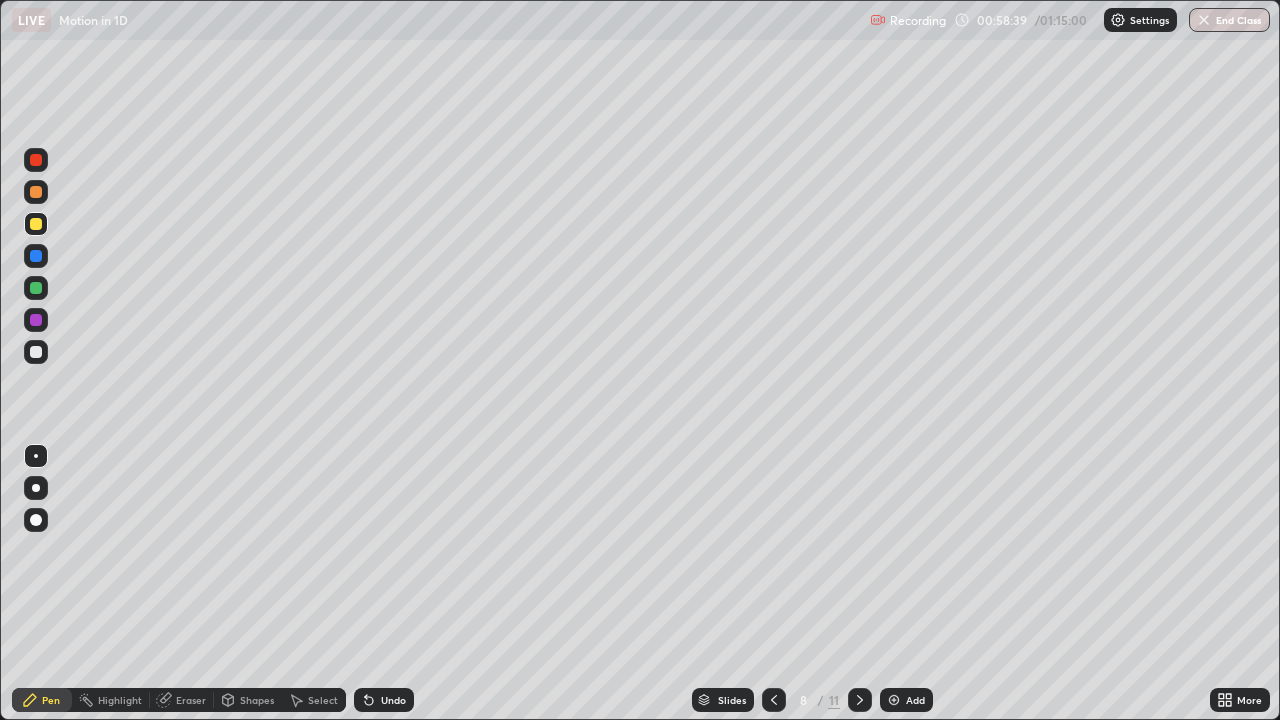 click 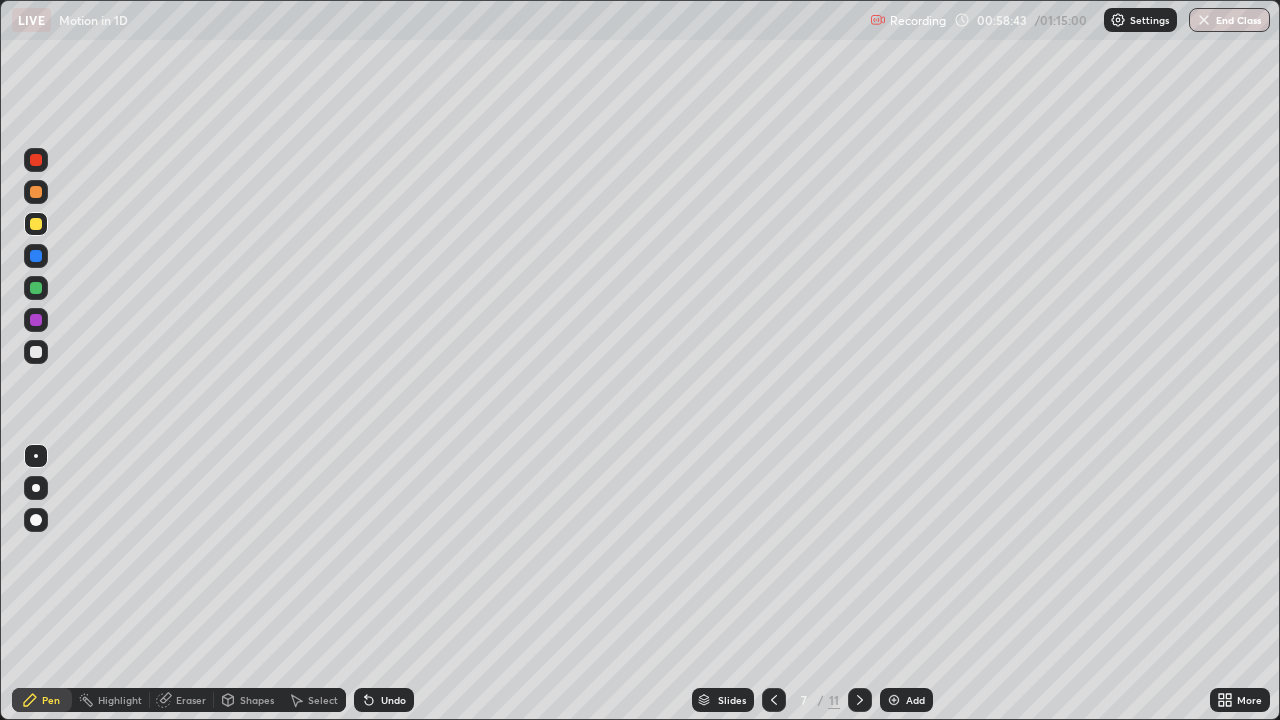 click 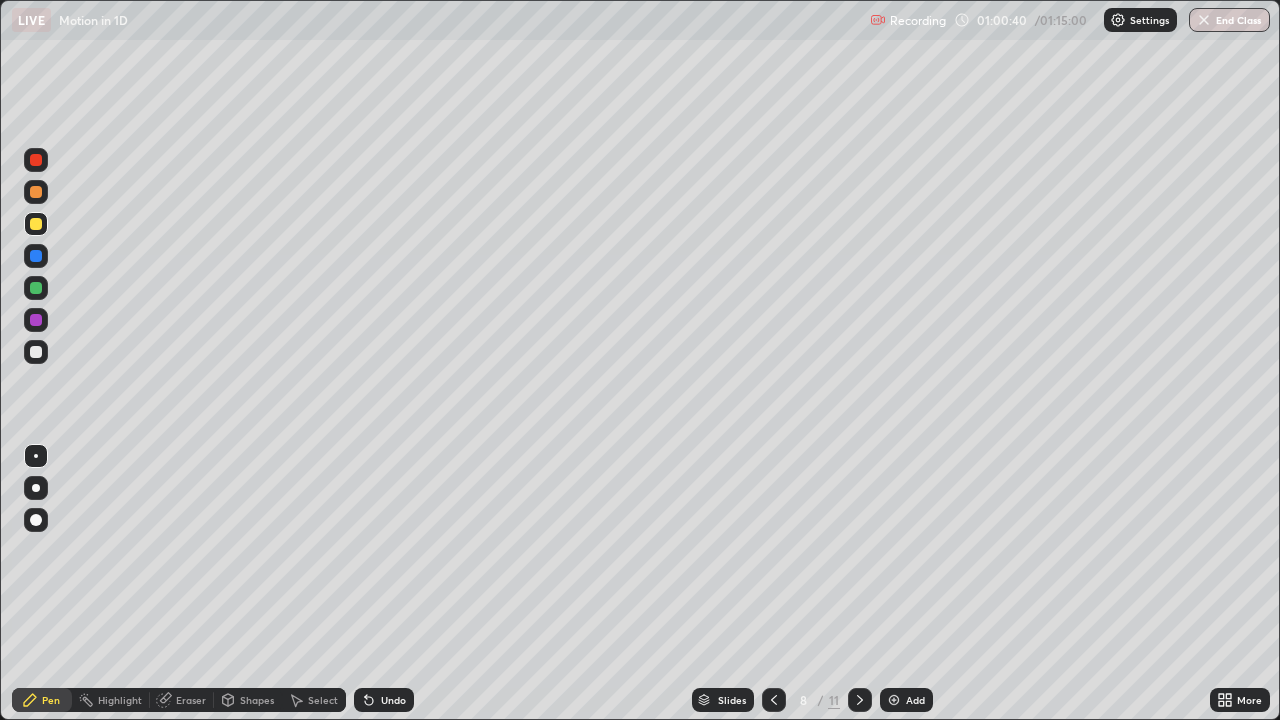 click on "Add" at bounding box center [915, 700] 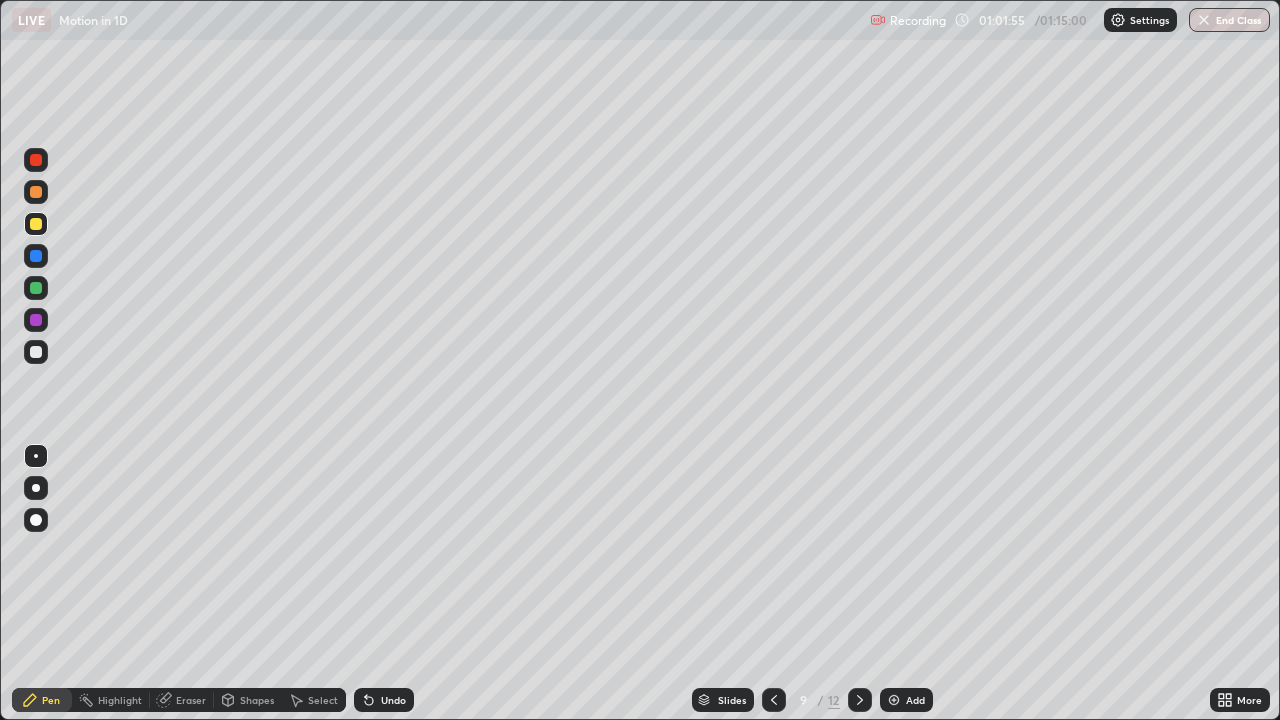 click on "Undo" at bounding box center (393, 700) 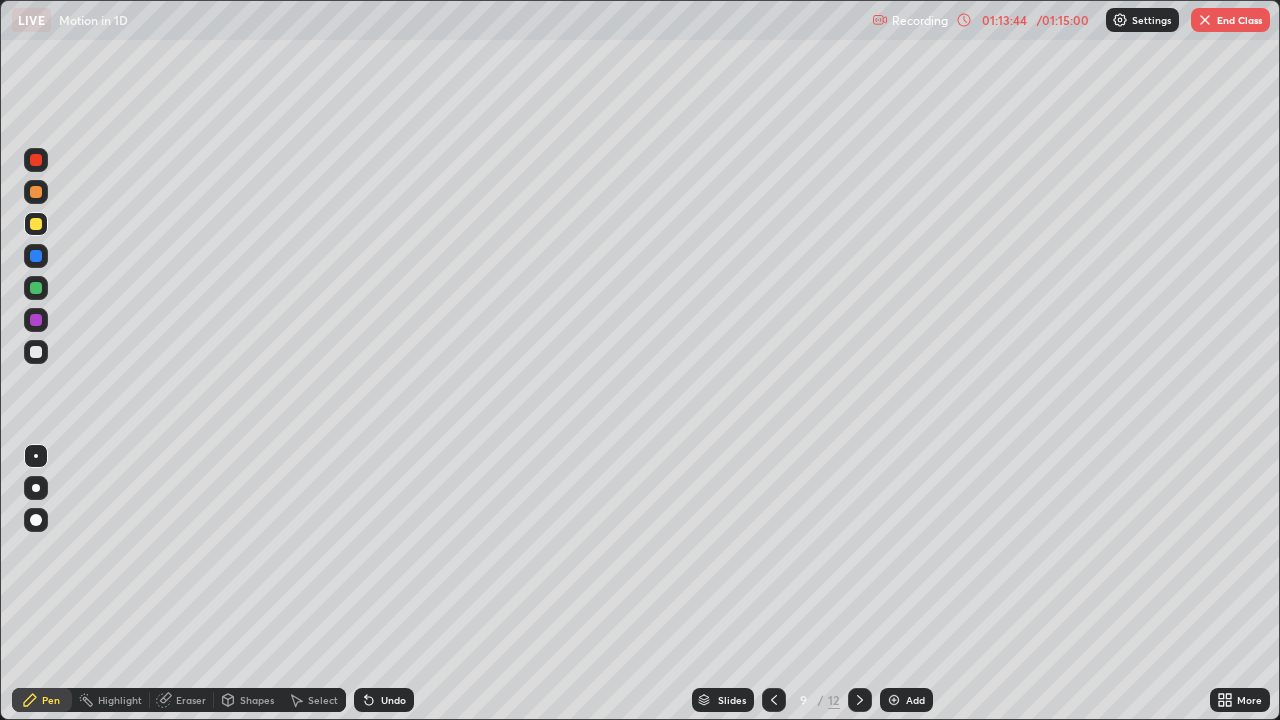 click at bounding box center (894, 700) 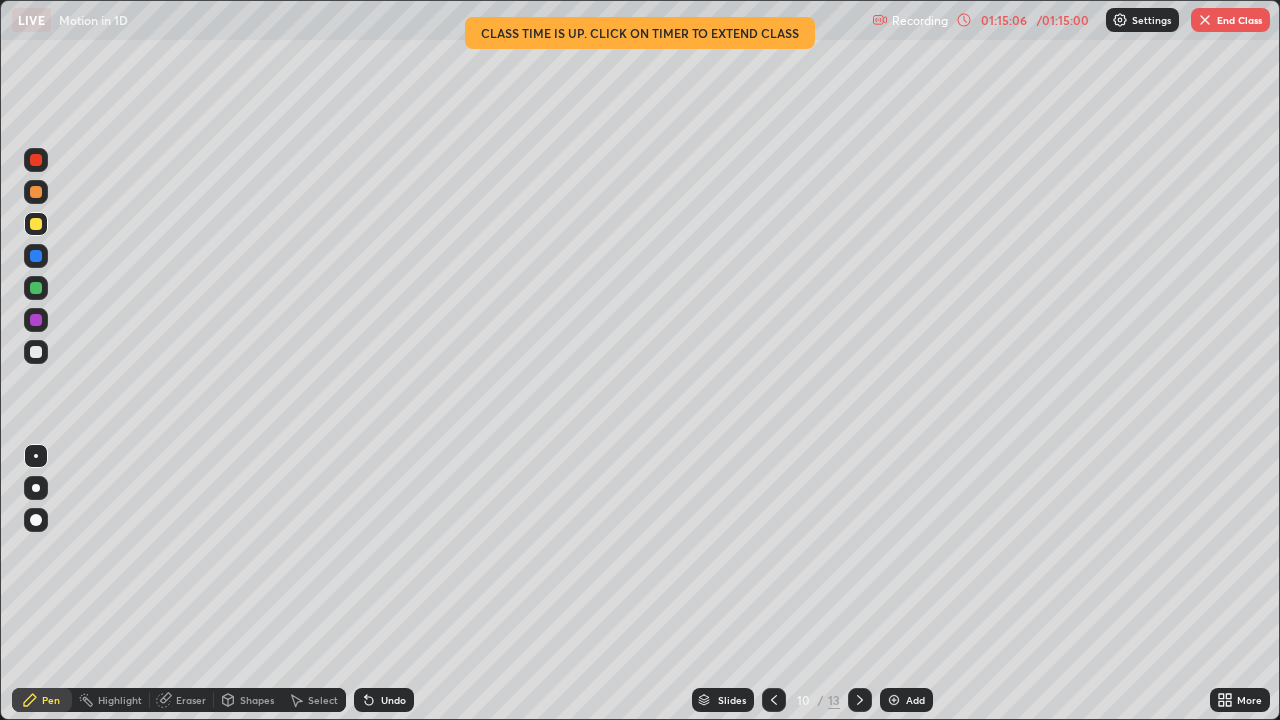 click on "End Class" at bounding box center (1230, 20) 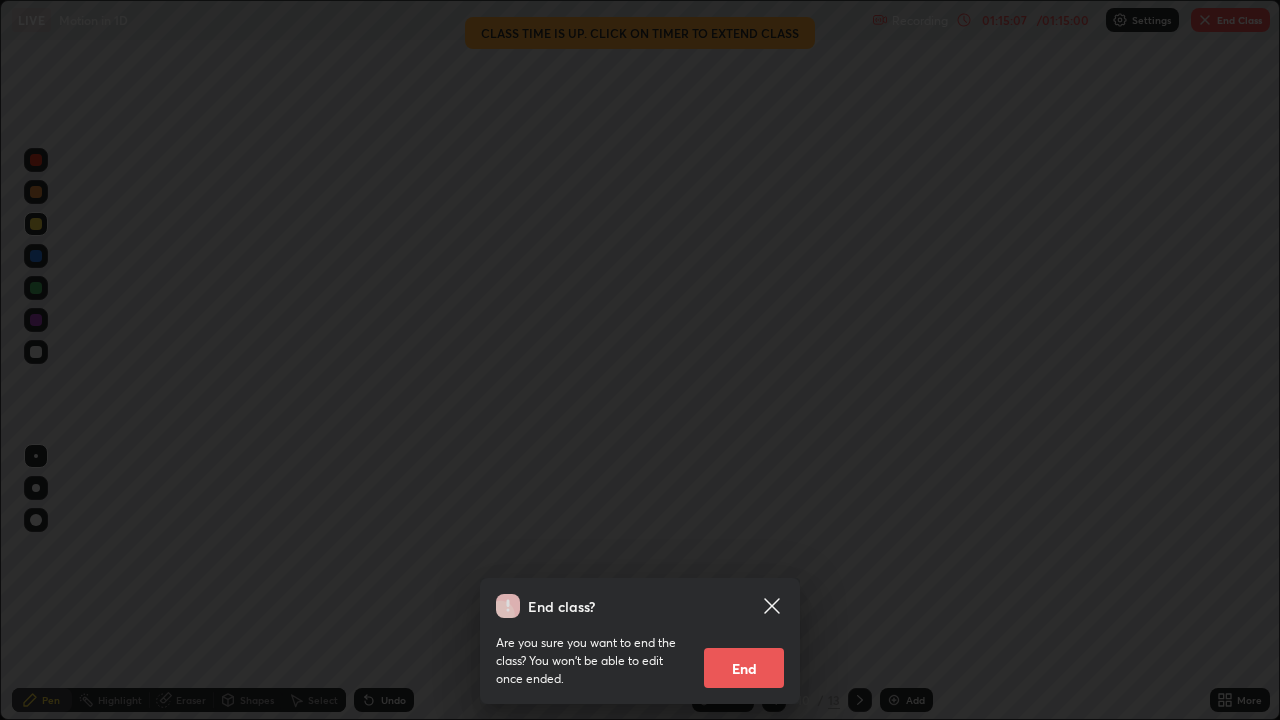 click on "End" at bounding box center (744, 668) 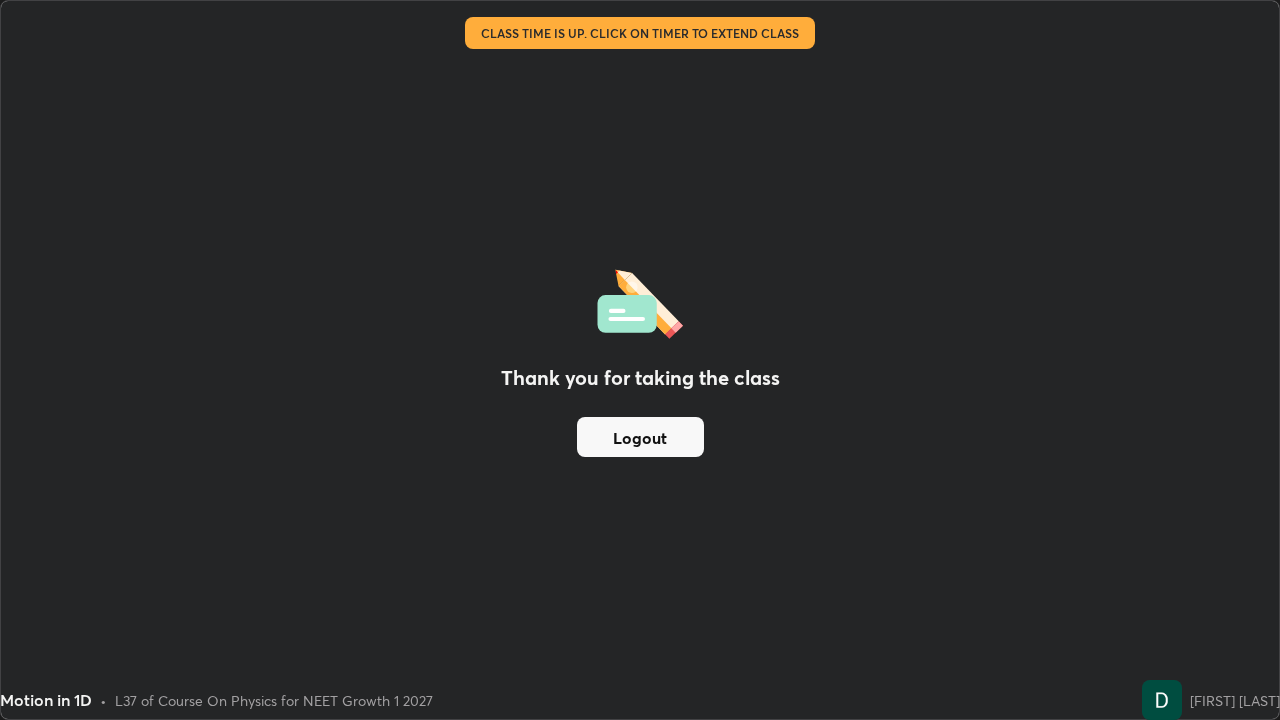 click on "Thank you for taking the class Logout" at bounding box center (640, 360) 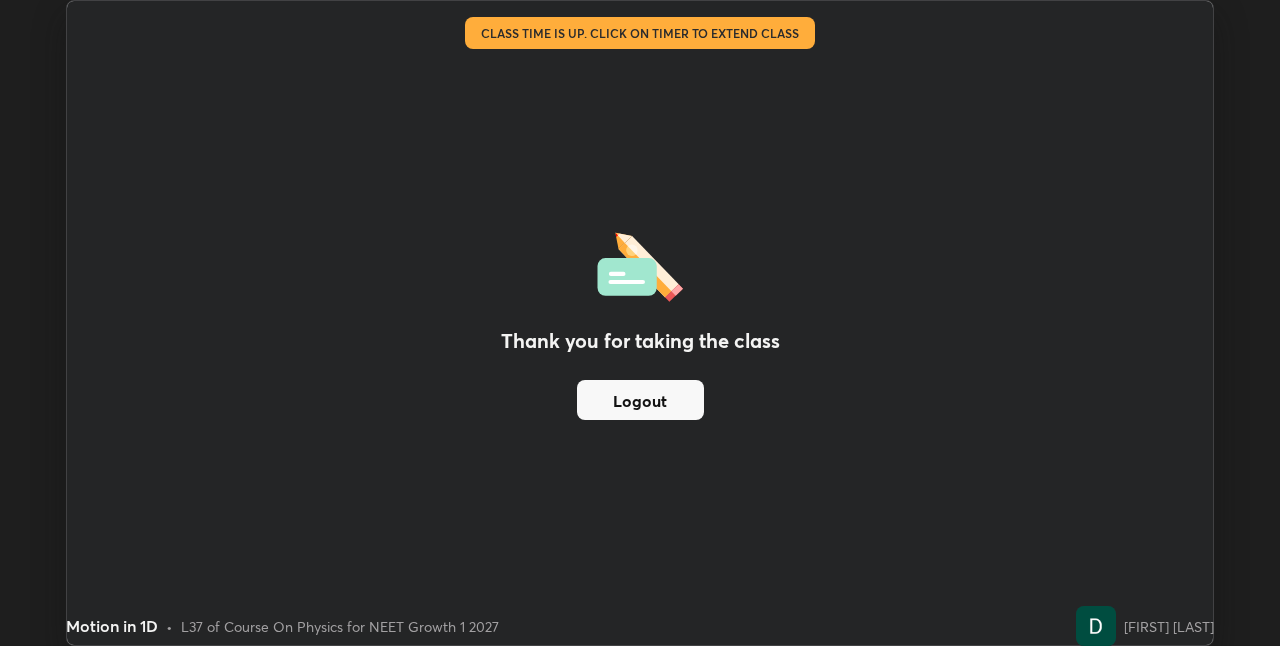 scroll, scrollTop: 646, scrollLeft: 1280, axis: both 